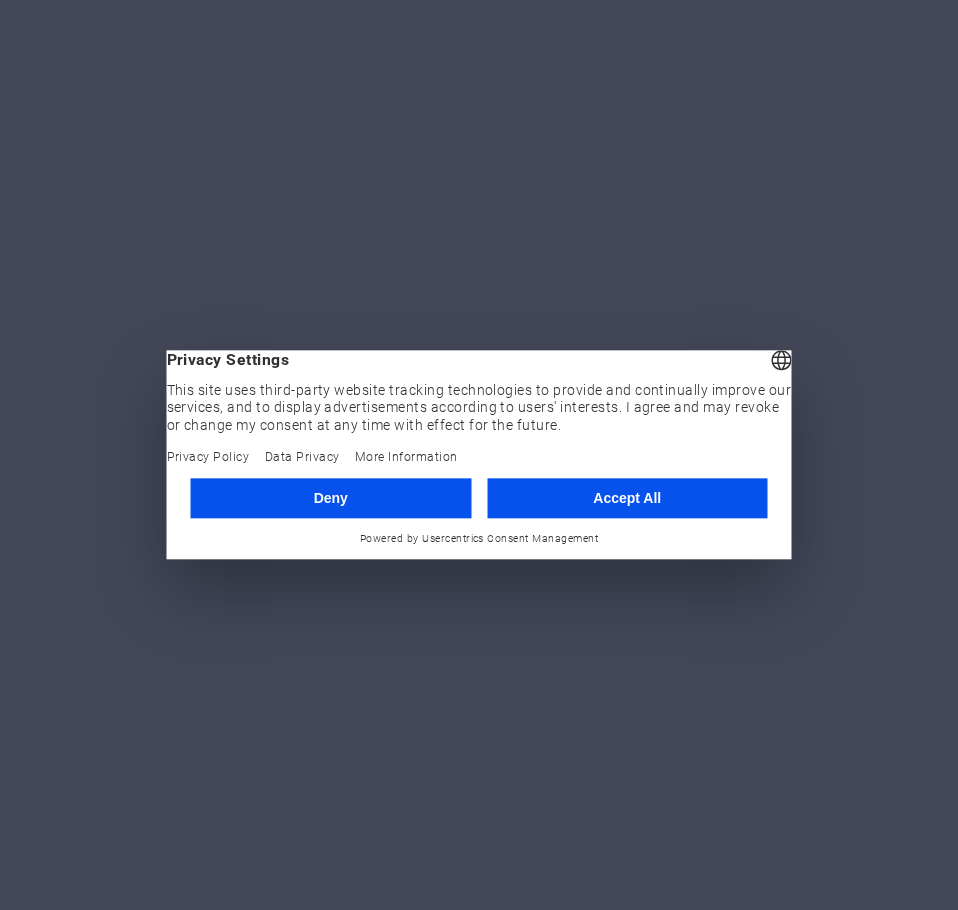 scroll, scrollTop: 0, scrollLeft: 0, axis: both 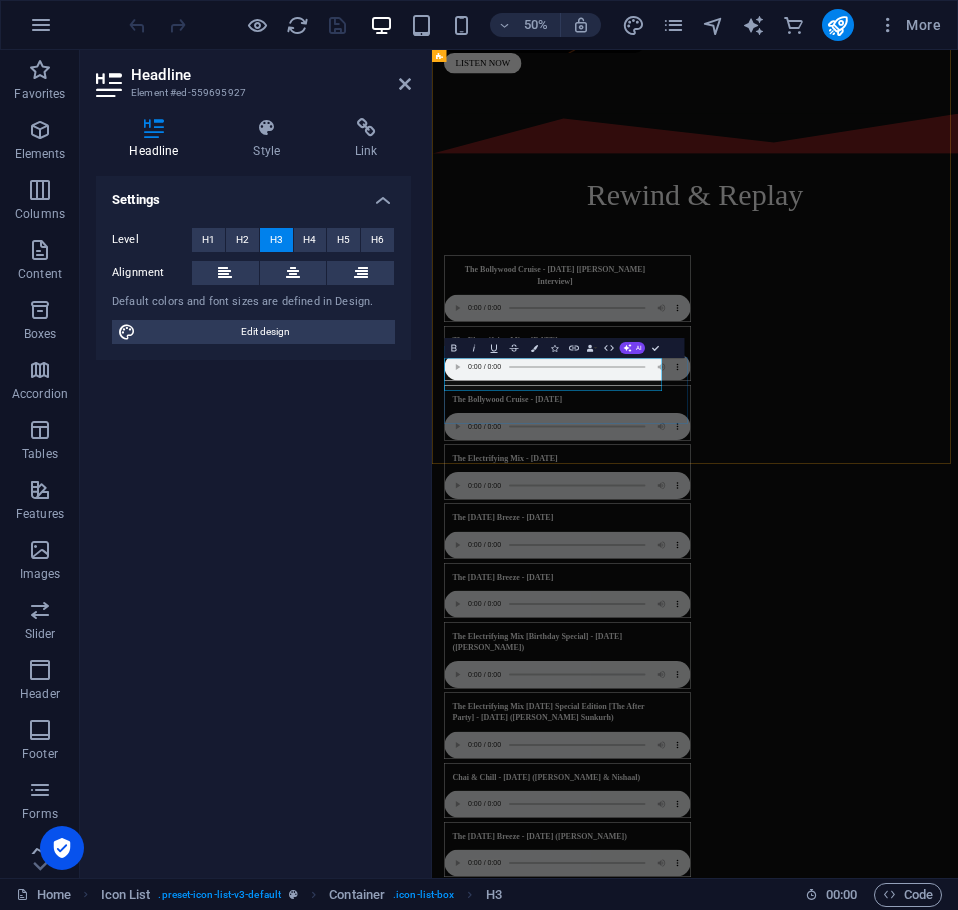 click on "Chai & Chill - 8th June 2025 (Keshika & Nishaal)" at bounding box center [660, 1505] 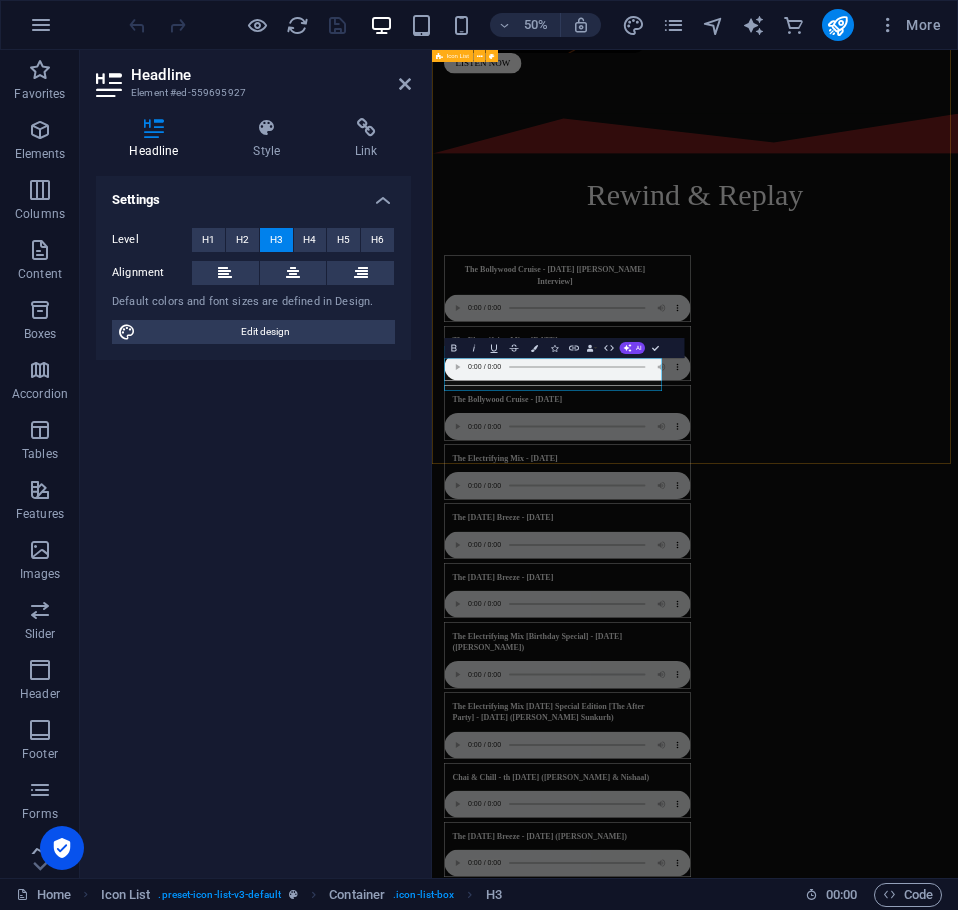 type 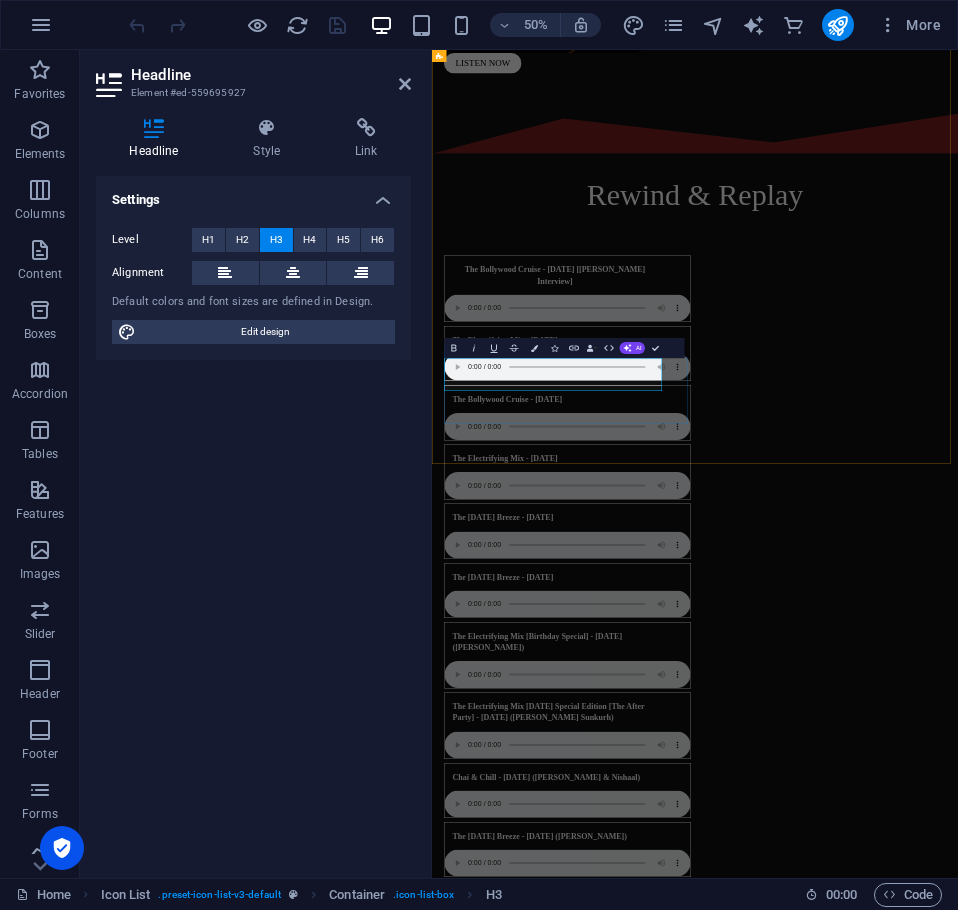 click on "Chai & Chill - 13th July 2025 (Keshika & Nishaal)" at bounding box center (660, 1505) 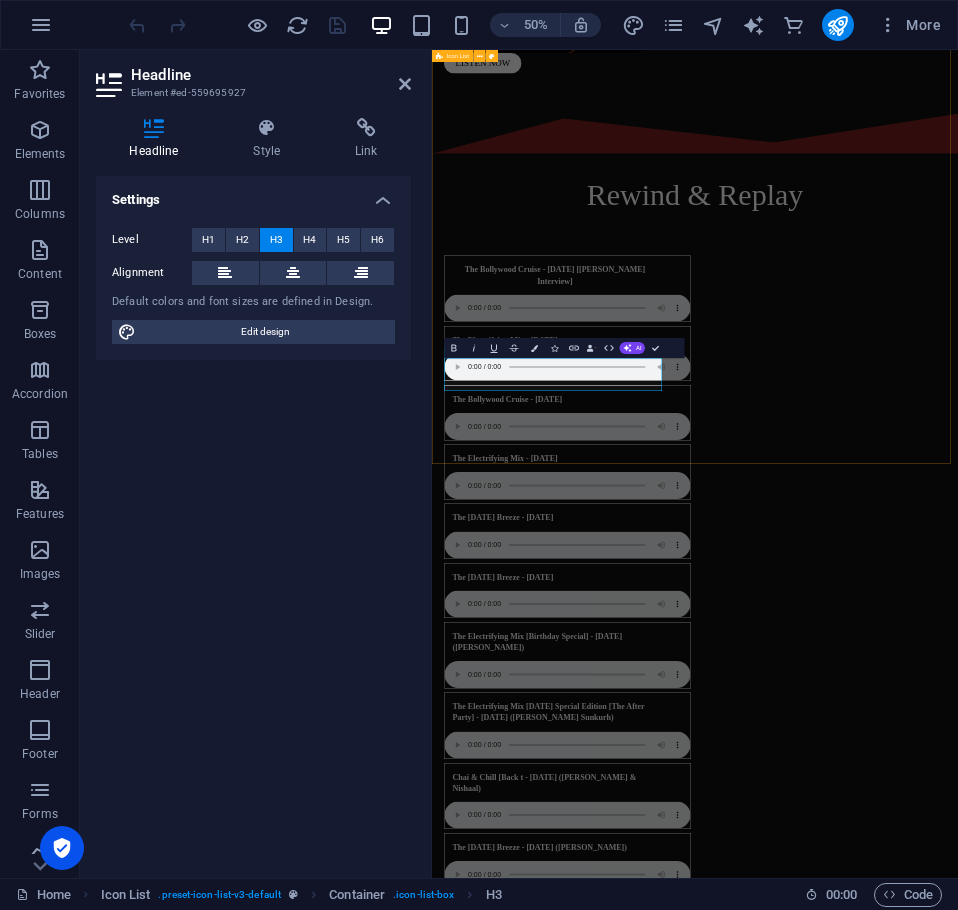 scroll, scrollTop: 803, scrollLeft: 0, axis: vertical 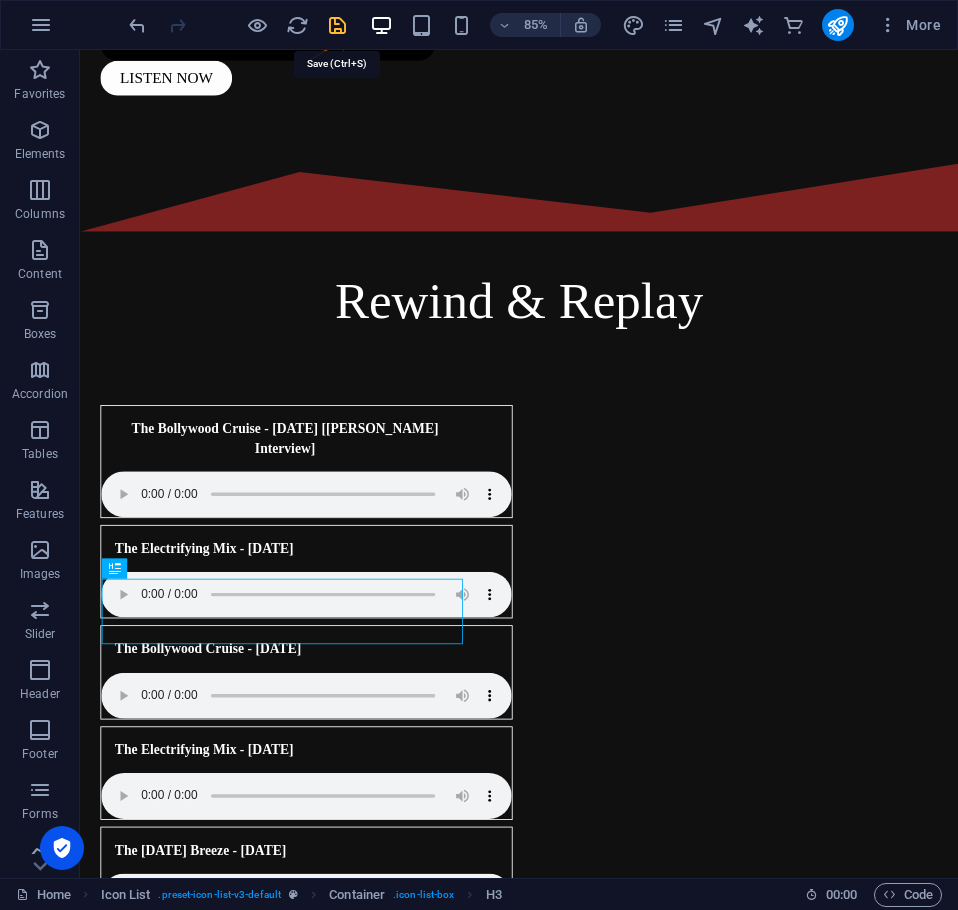 click at bounding box center (337, 25) 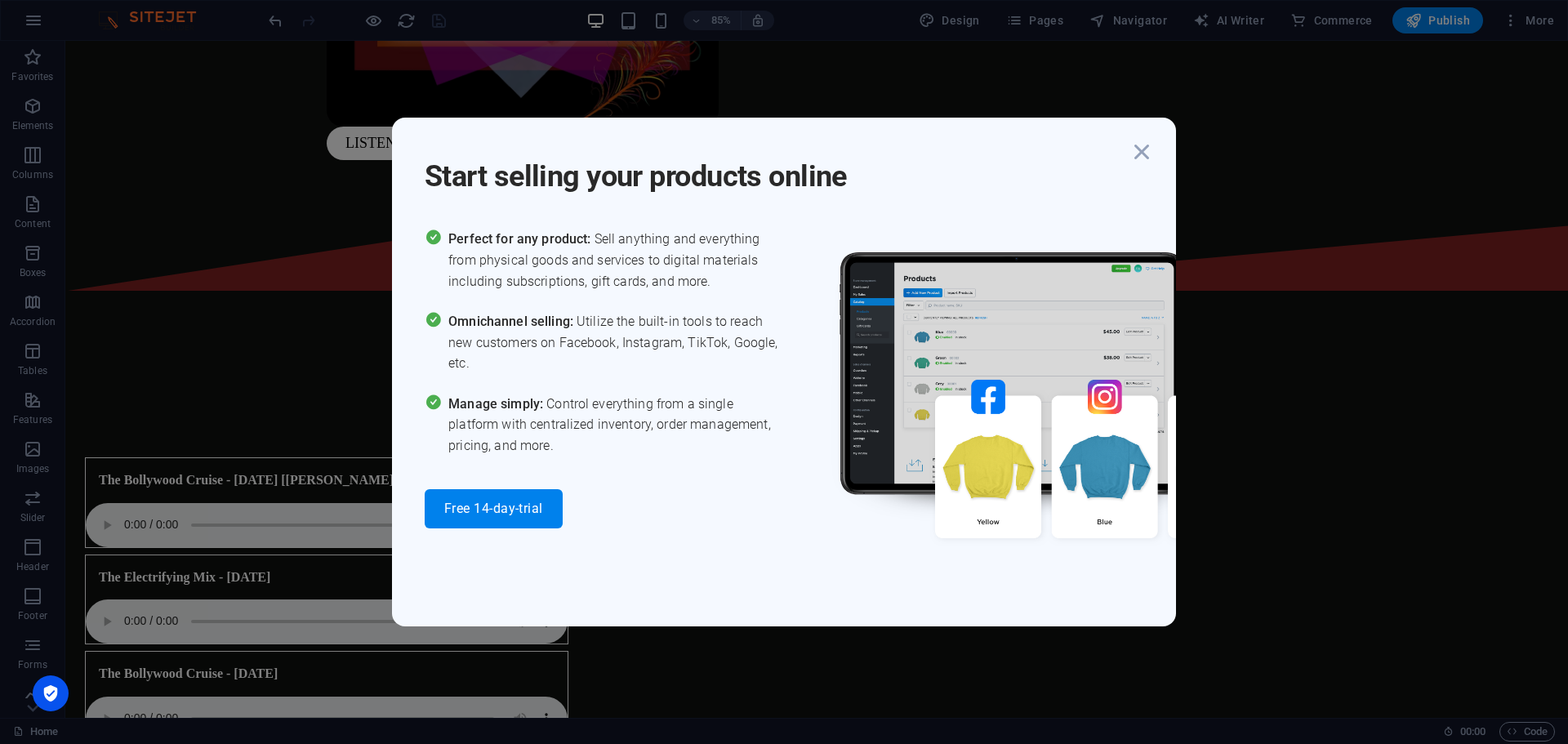 scroll, scrollTop: 729, scrollLeft: 0, axis: vertical 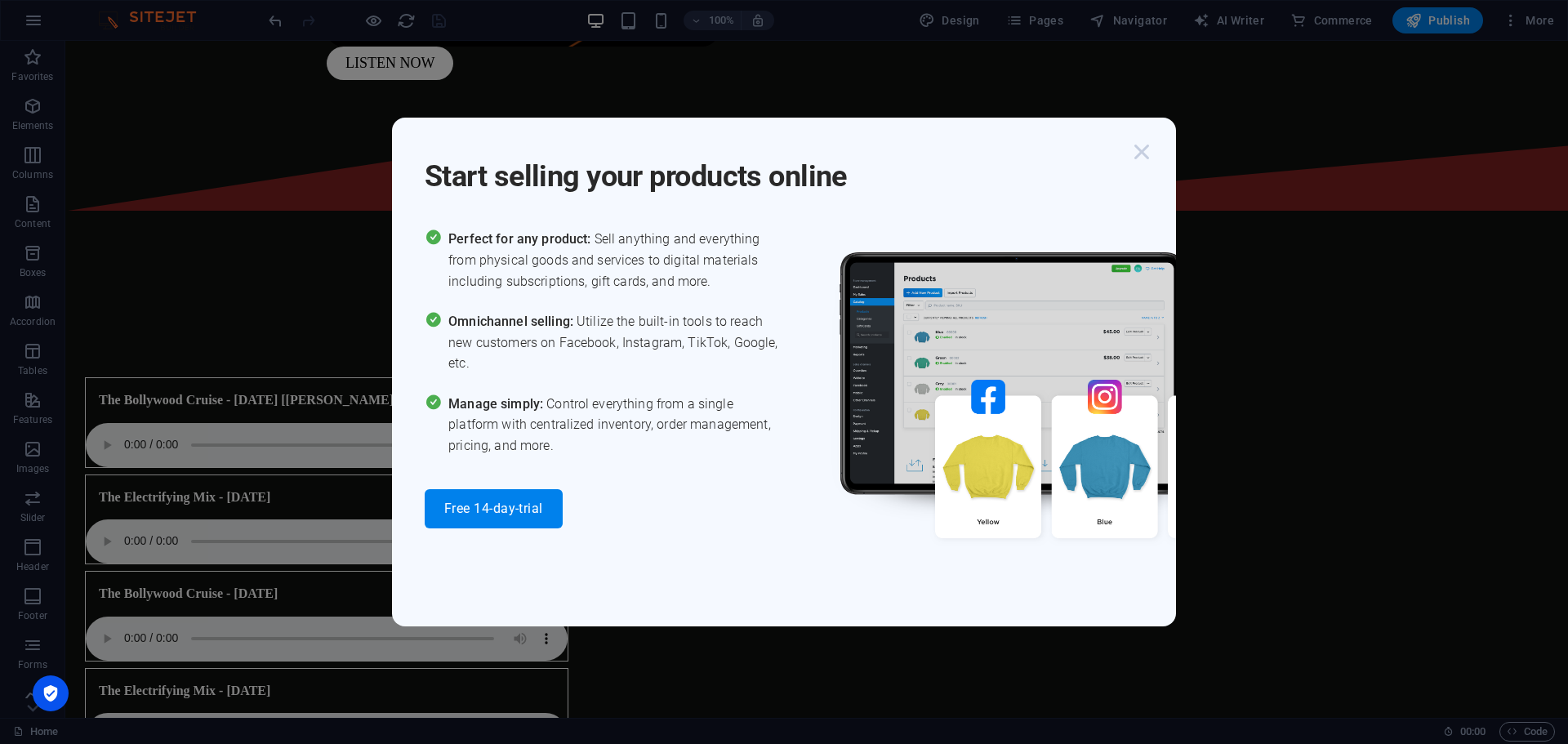click at bounding box center [1142, 152] 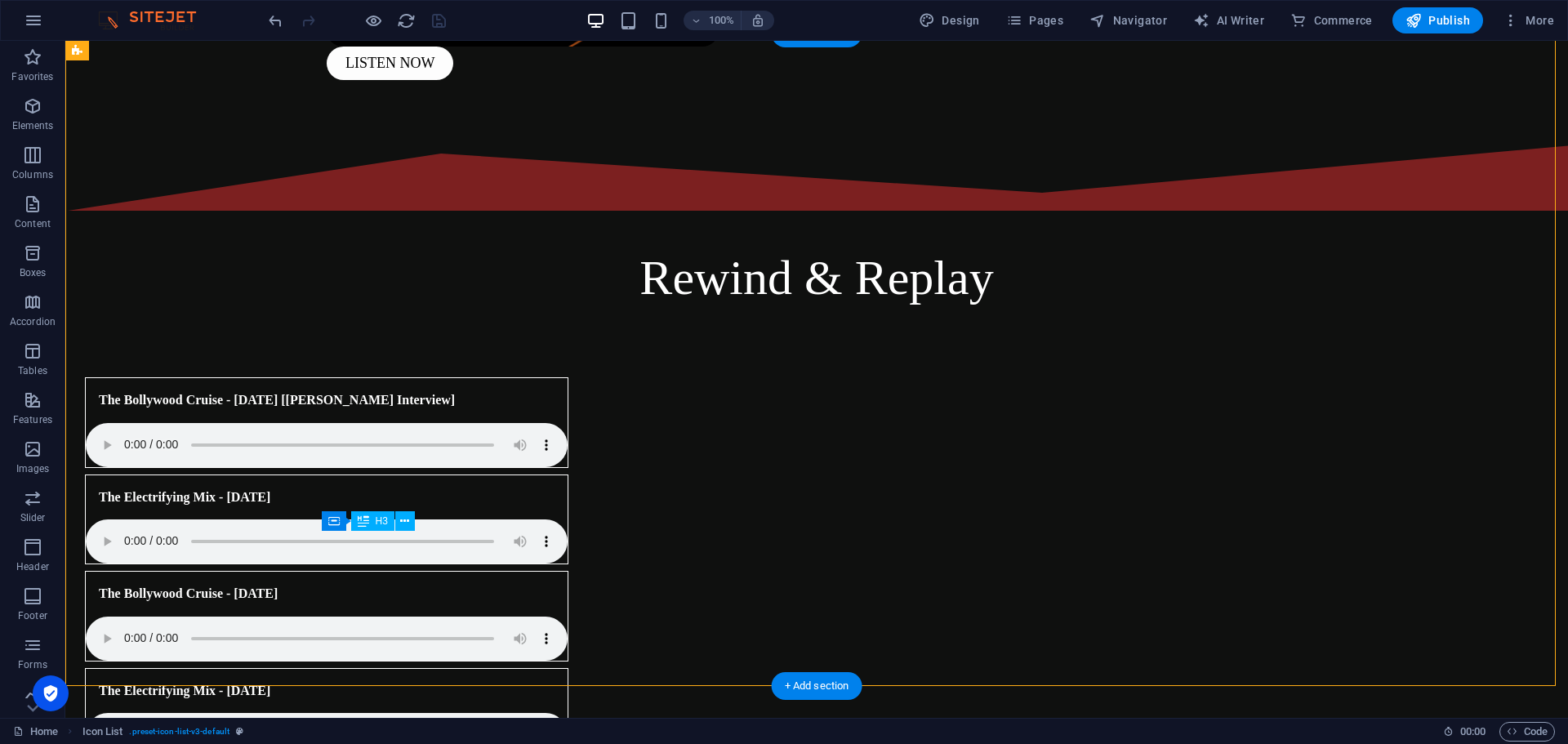 drag, startPoint x: 333, startPoint y: 552, endPoint x: 574, endPoint y: 563, distance: 241.25091 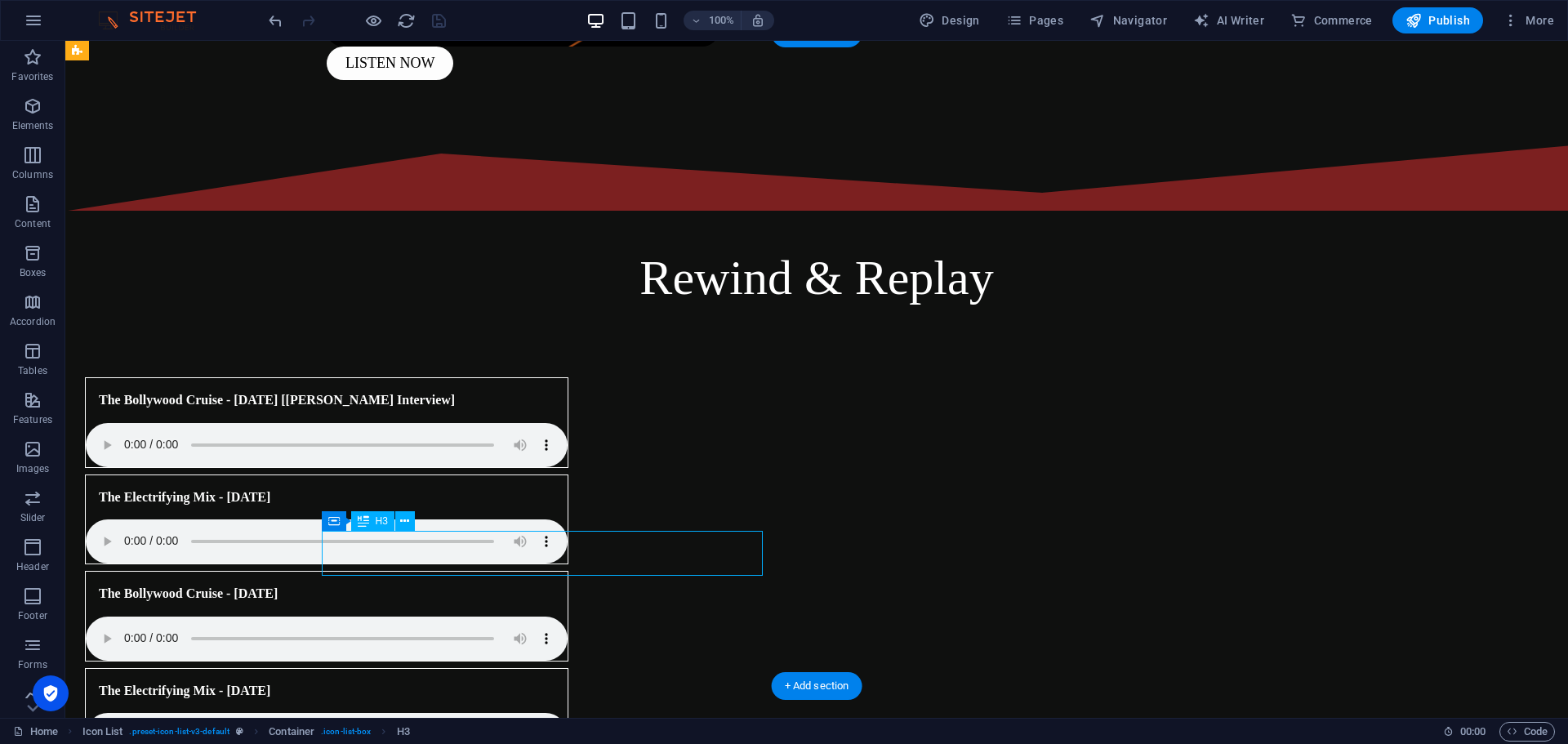 click on "Chai & Chill [Back to the 90s] - [DATE] ([PERSON_NAME] & Nishaal)" at bounding box center (306, 1192) 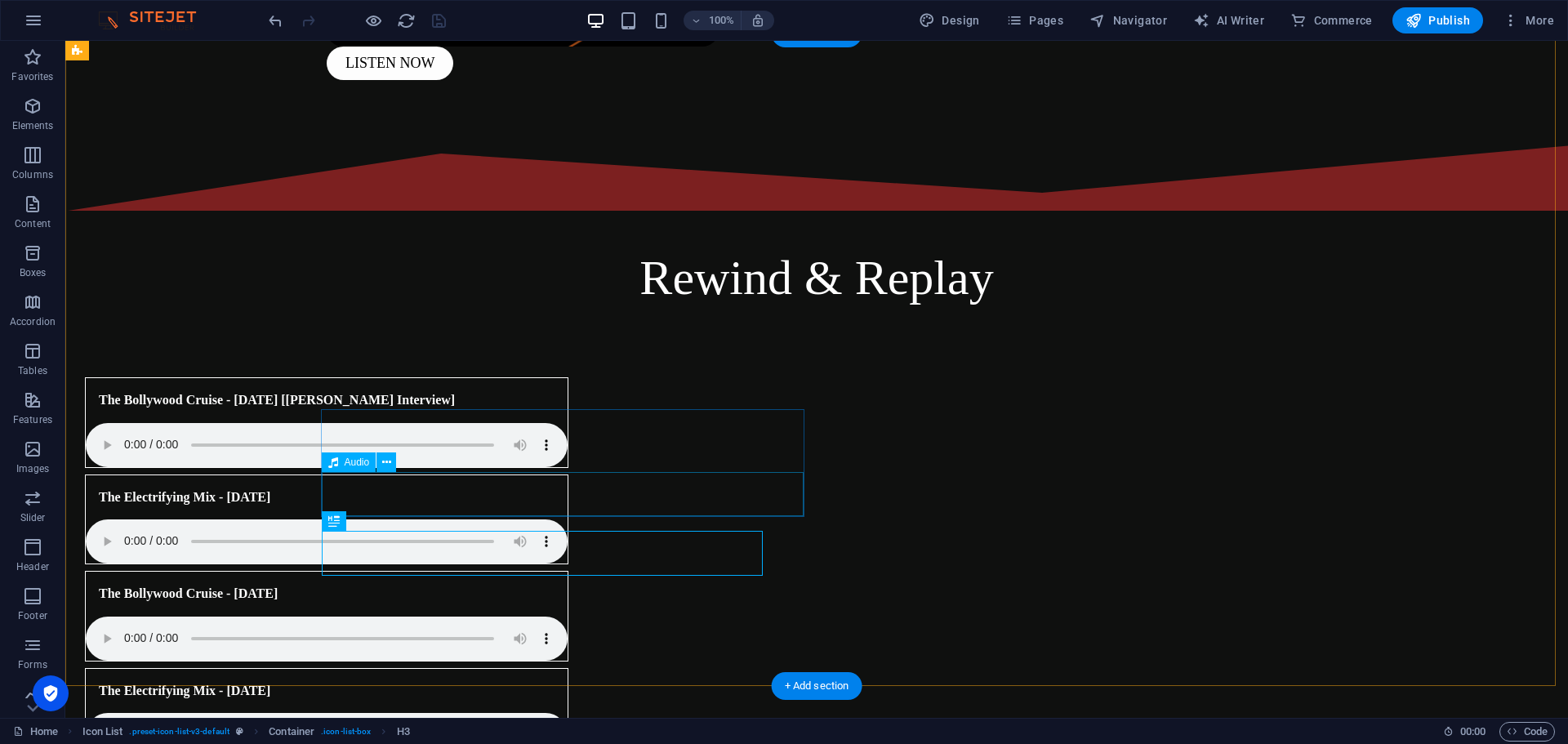 click at bounding box center (327, 1025) 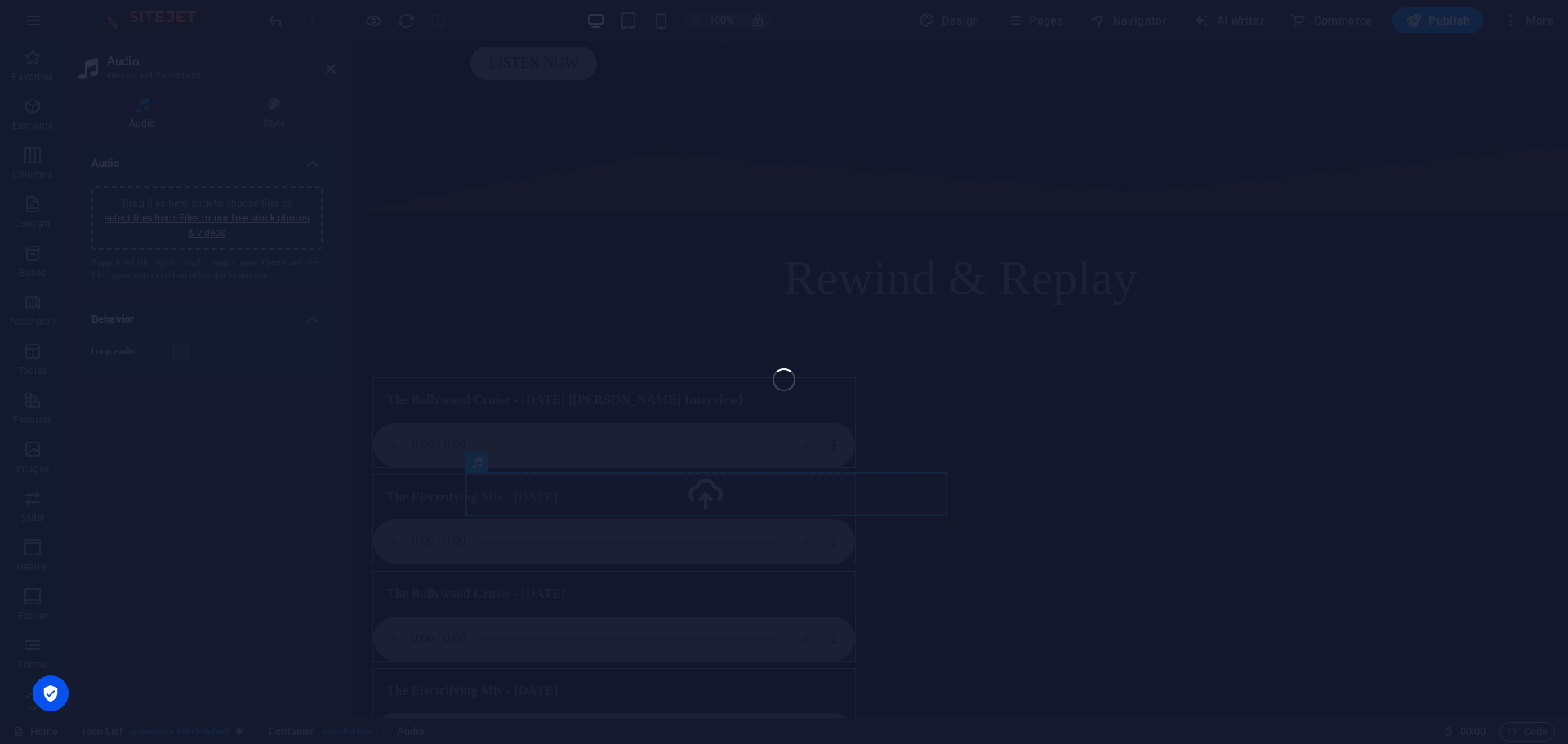 click on "Favorites Elements Columns Content Boxes Accordion Tables Features Images Slider Header Footer Forms Marketing Collections Commerce Audio Element #ed-740061450 Audio Style Audio Drag files here, click to choose files or select files from Files or our free stock photos & videos Supported file types: .mp3 / .ogg / .wav. These are the file types supported on all major browsers. Behavior Loop audio Icon List Element Layout How this element expands within the layout (Flexbox). Size Default auto px % 1/1 1/2 1/3 1/4 1/5 1/6 1/7 1/8 1/9 1/10 Grow Shrink Order Container layout Visible Visible Opacity 100 % Overflow Spacing Margin Default auto px % rem vw vh Custom Custom auto px % rem vw vh auto px % rem vw vh auto px % rem vw vh auto px % rem vw vh Padding Default px rem % vh vw Custom Custom px rem % vh vw px rem % vh vw px rem % vh vw px rem % vh vw Border Style              - Width 1 auto px rem % vh vw Custom Custom 1 auto px rem % vh vw 1 auto px rem % vh vw 1 auto px rem % vh vw 1 auto px rem % vh vw" at bounding box center (784, 379) 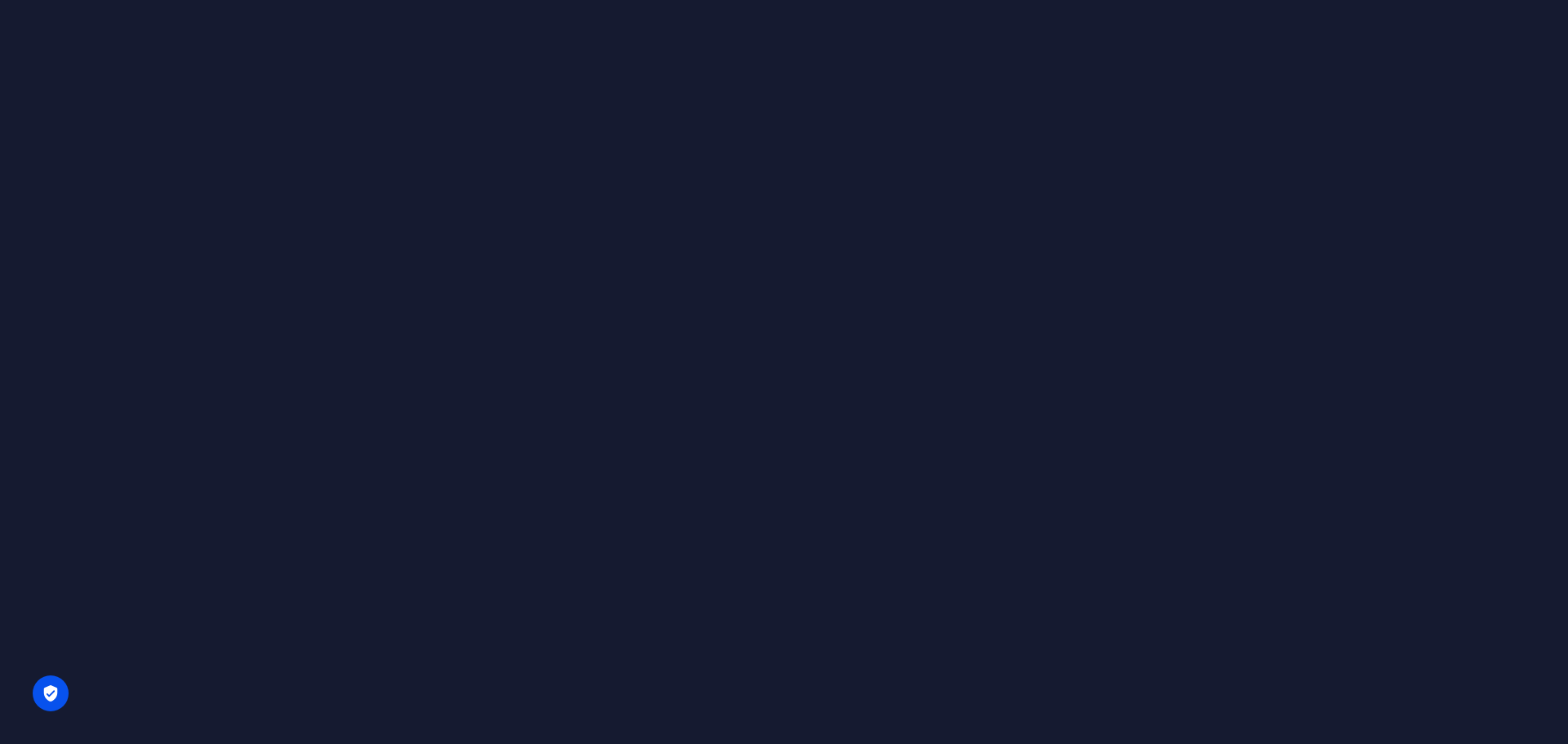 scroll, scrollTop: 0, scrollLeft: 0, axis: both 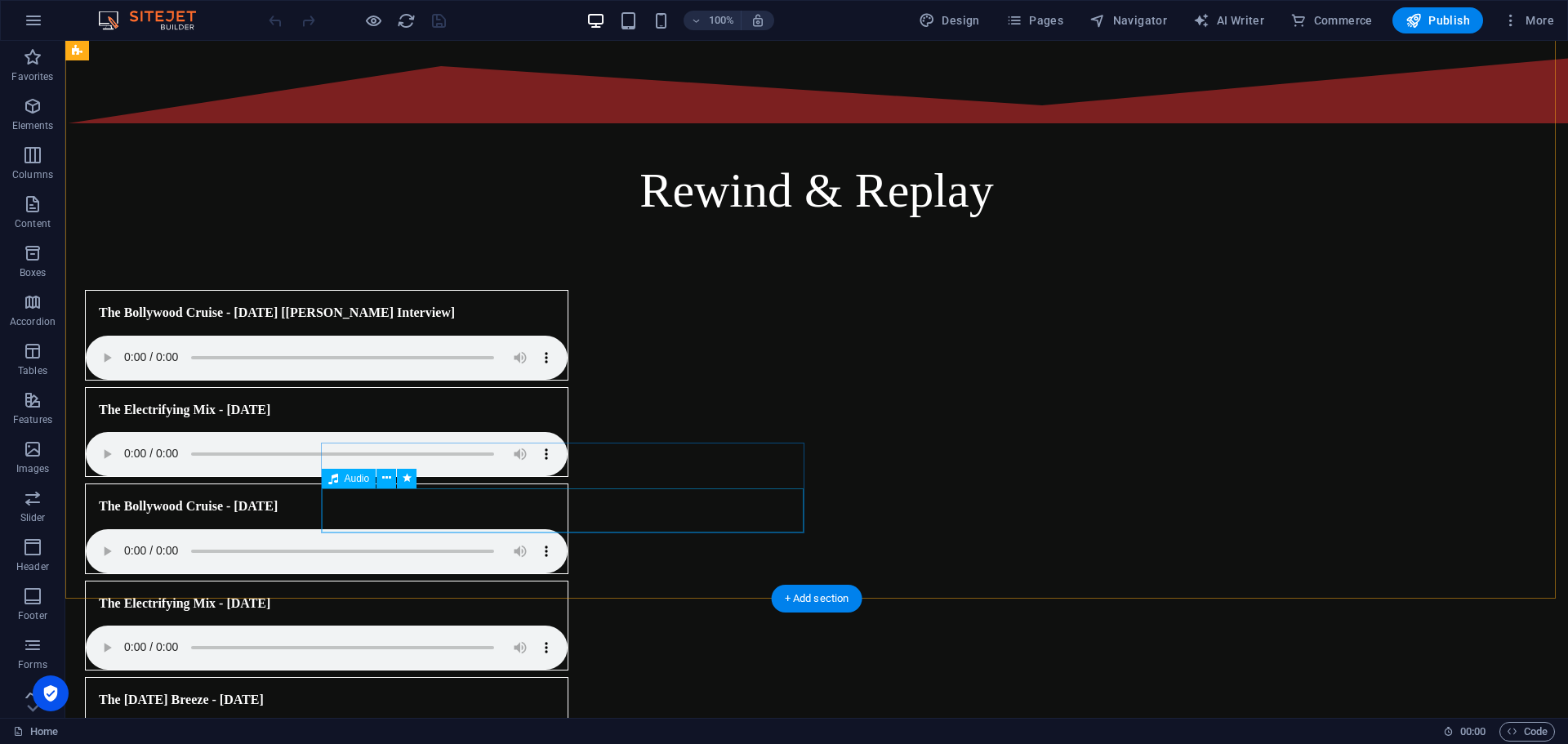 click at bounding box center (327, 1149) 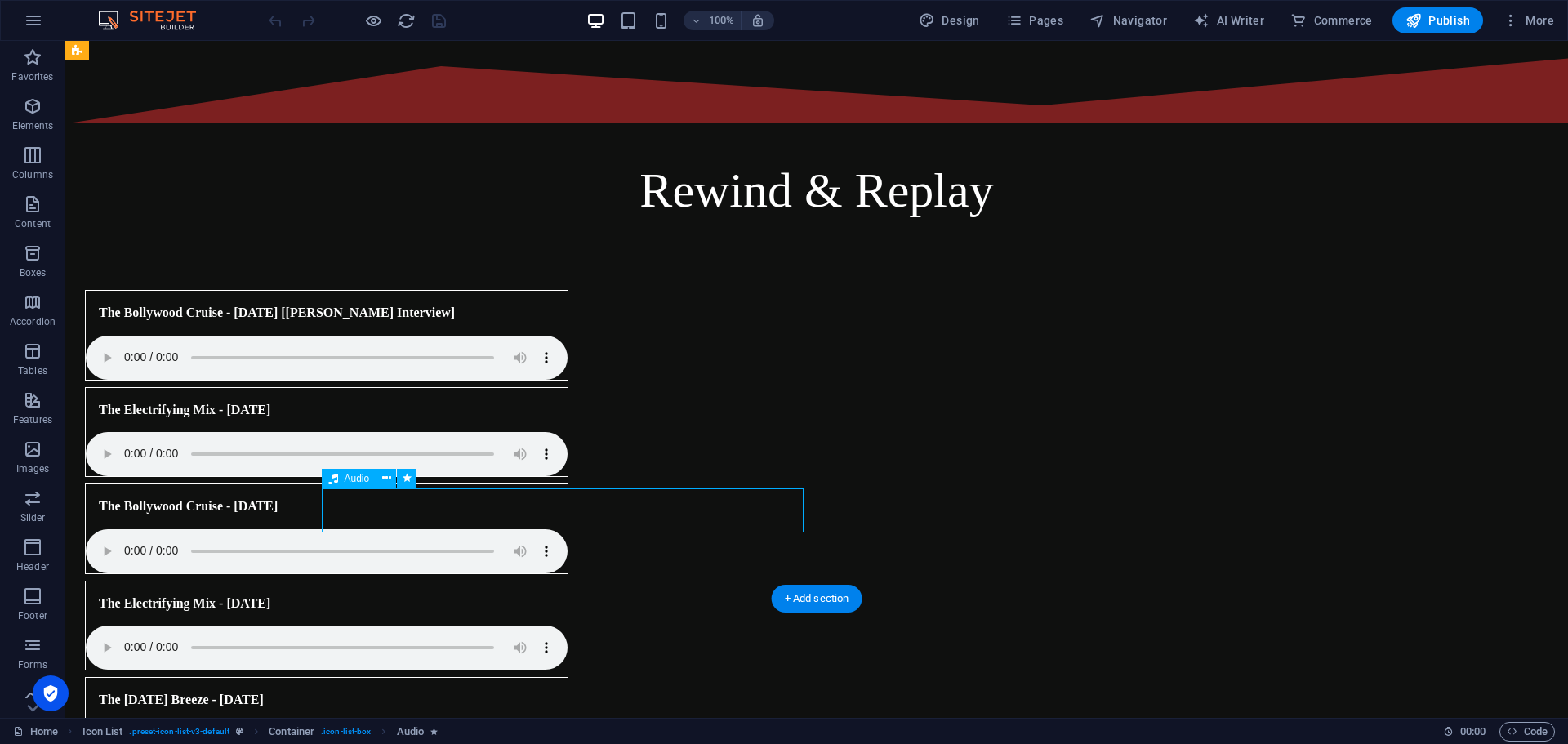 click at bounding box center (327, 1149) 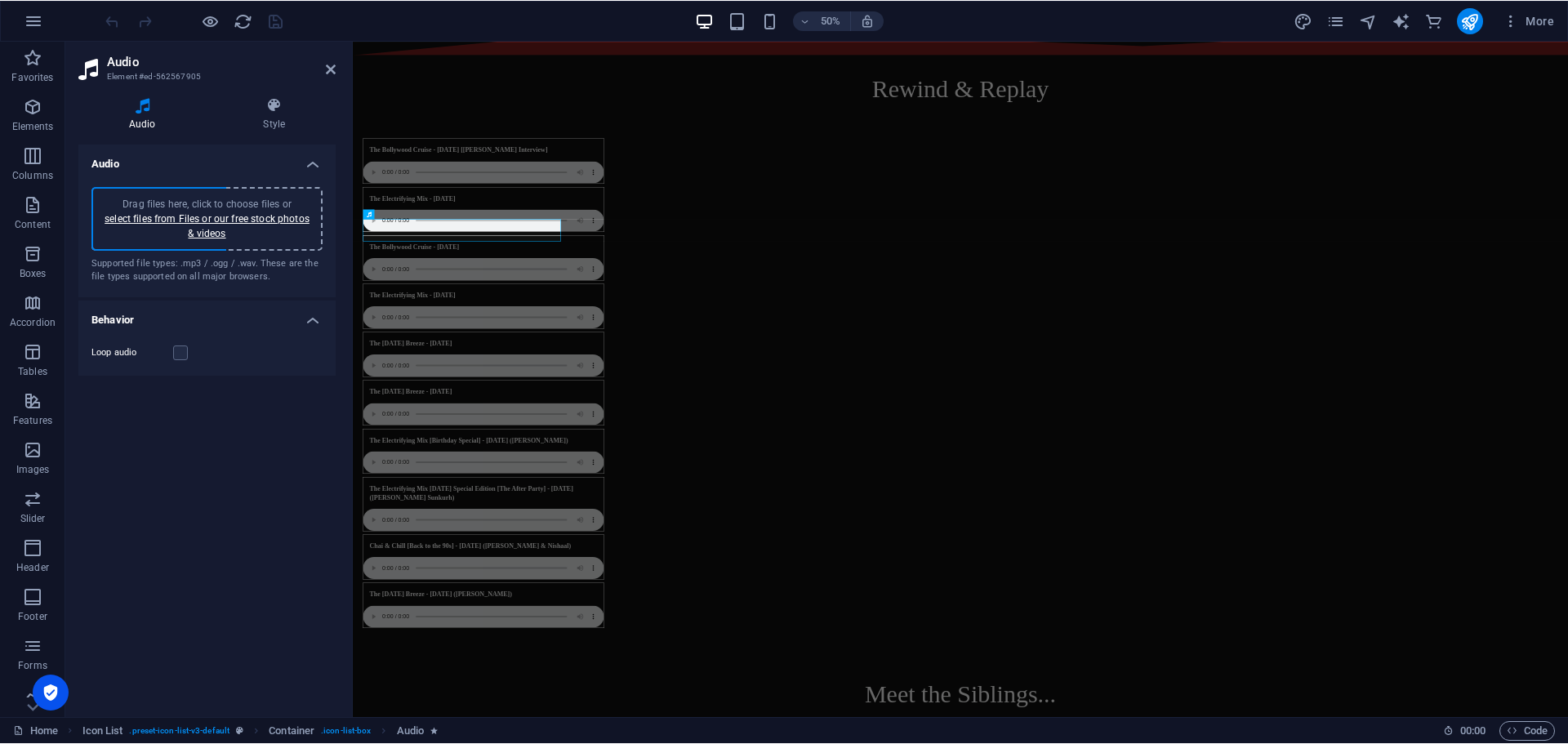 scroll, scrollTop: 928, scrollLeft: 0, axis: vertical 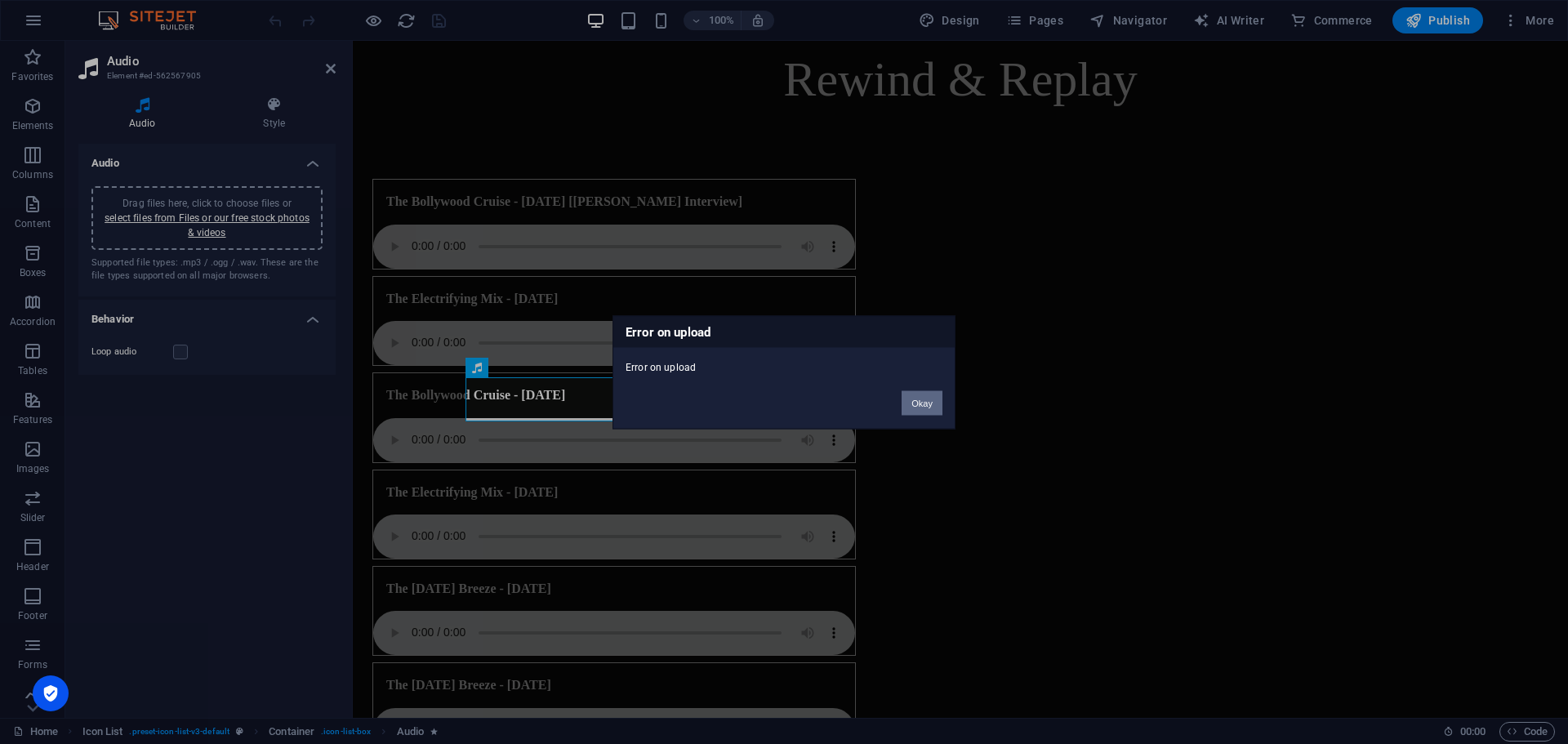 click on "Okay" at bounding box center [922, 403] 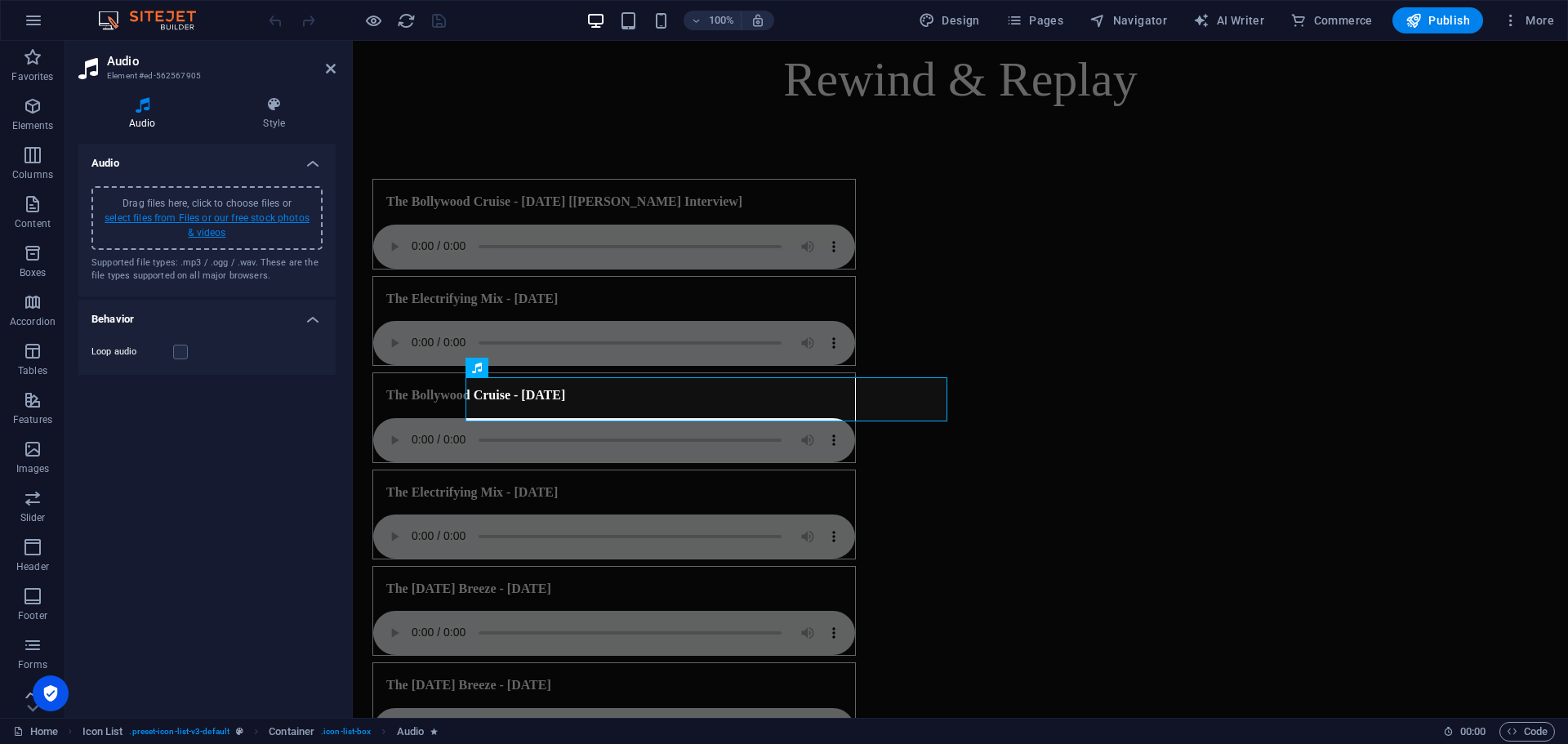 click on "select files from Files or our free stock photos & videos" at bounding box center (207, 225) 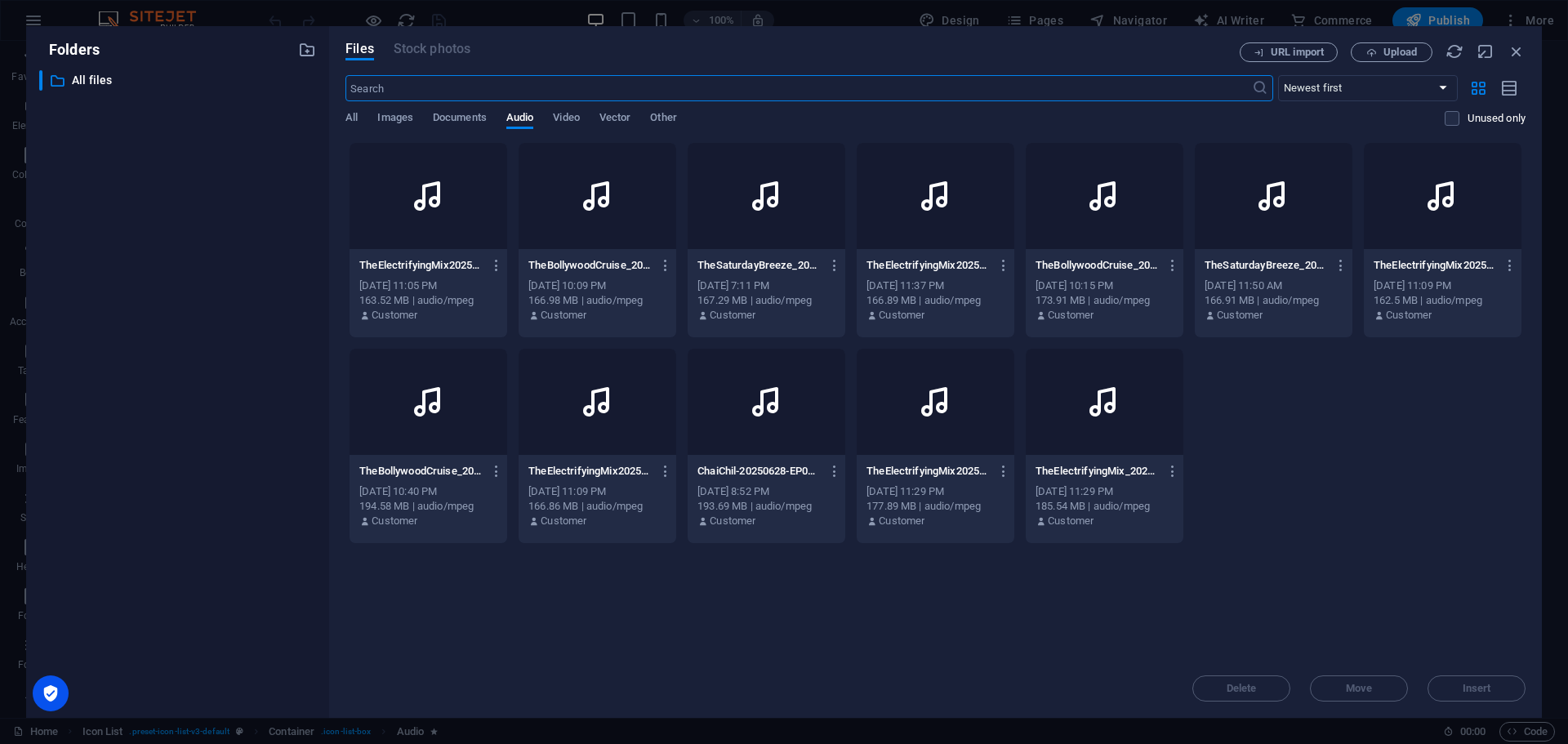 scroll, scrollTop: 853, scrollLeft: 0, axis: vertical 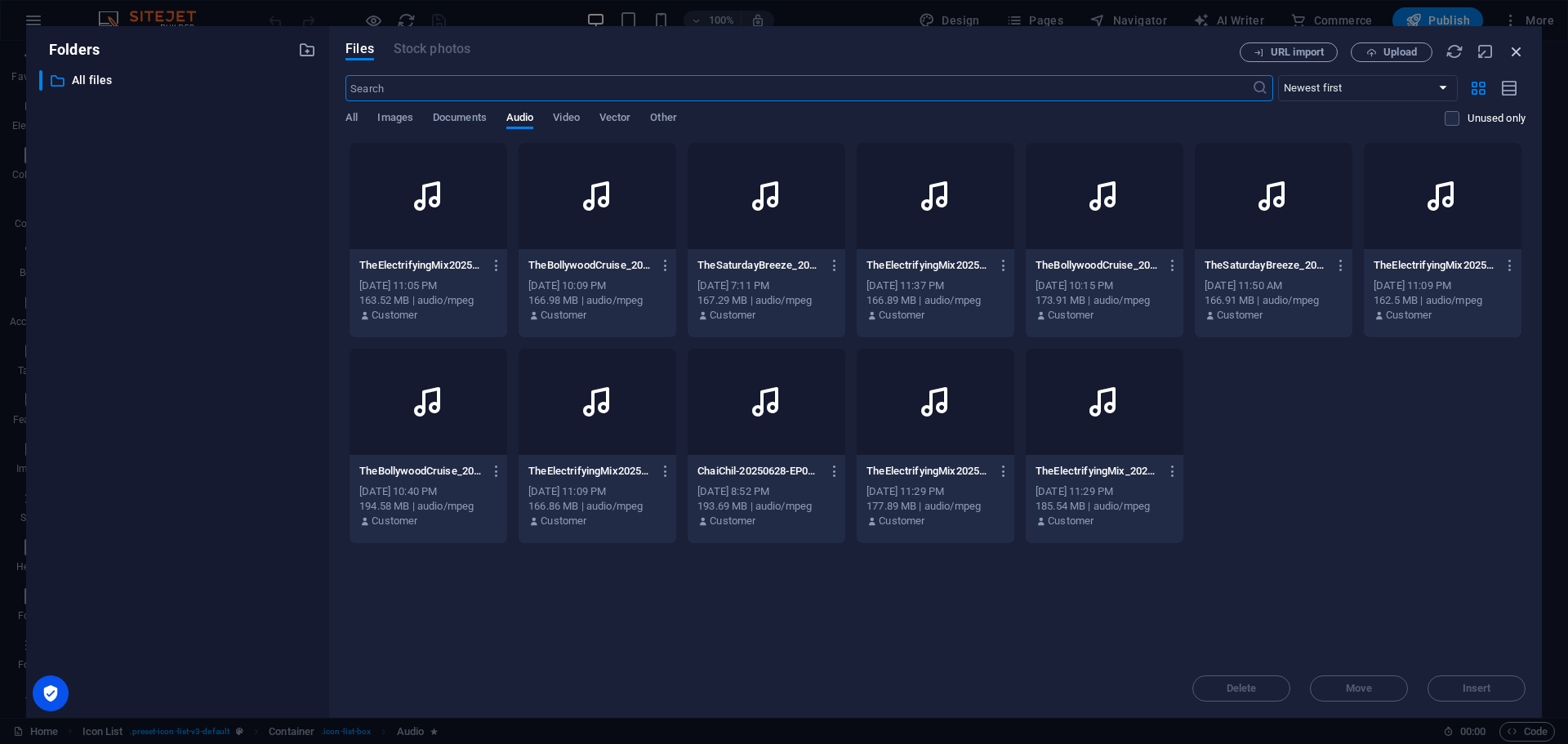 click at bounding box center (1517, 51) 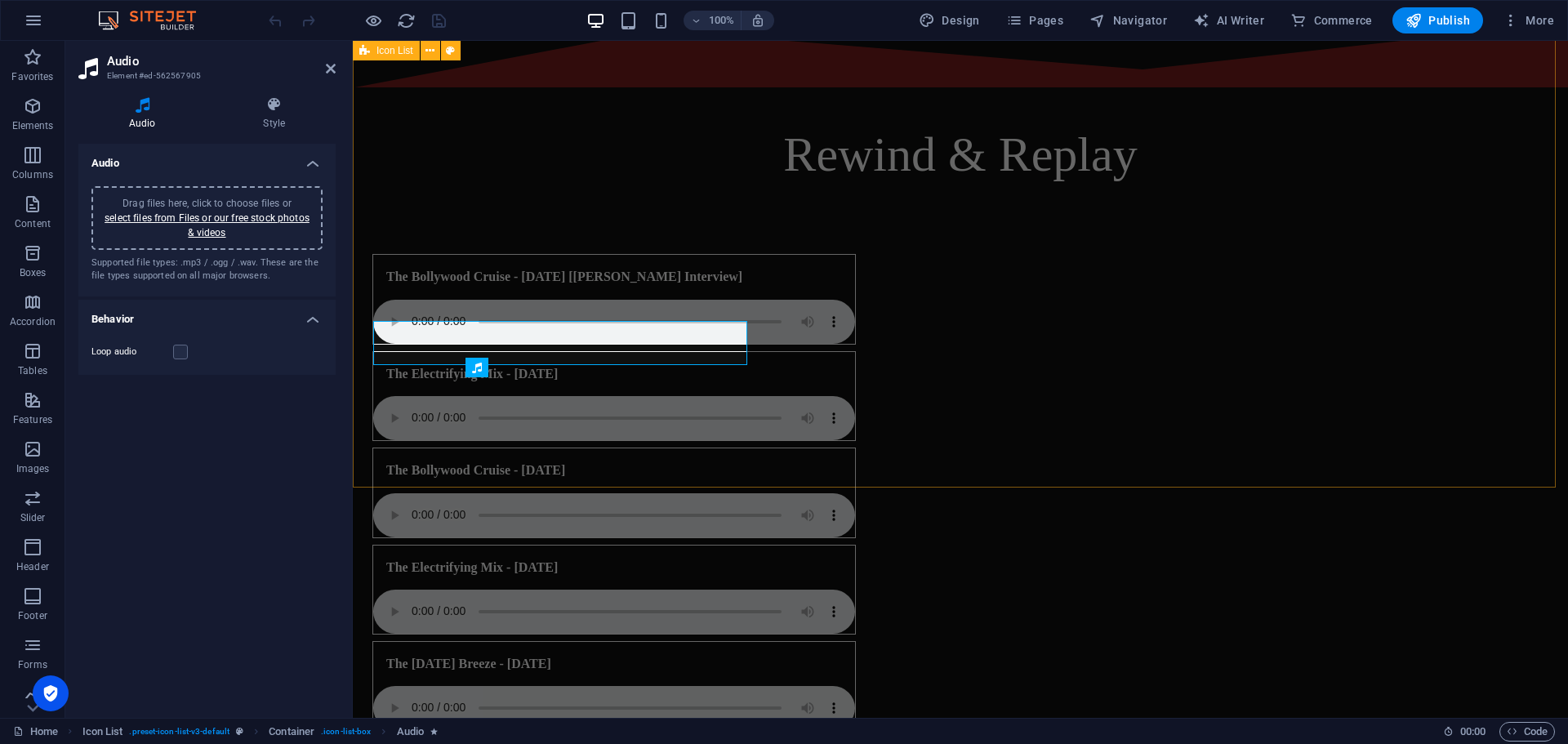 scroll, scrollTop: 928, scrollLeft: 0, axis: vertical 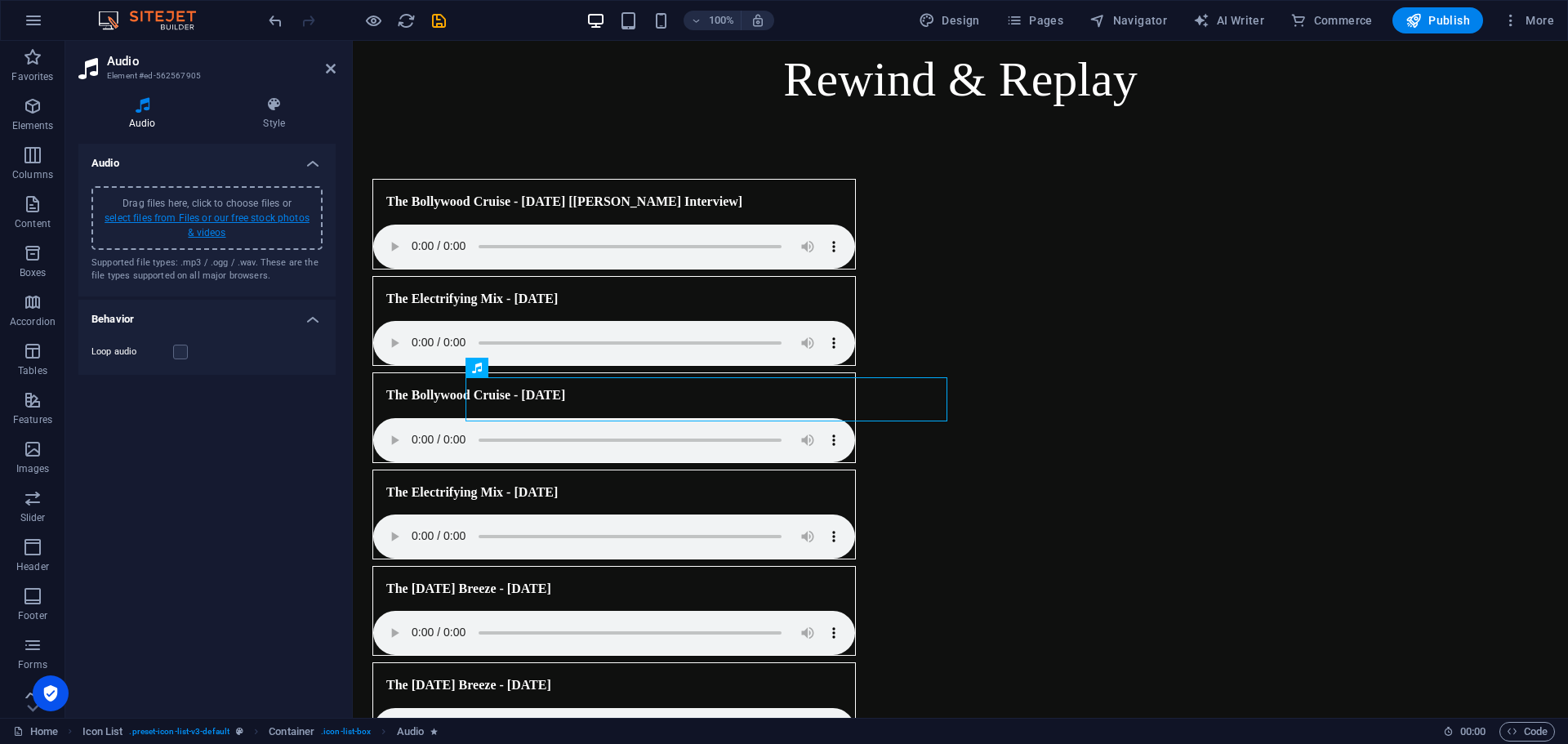 click on "select files from Files or our free stock photos & videos" at bounding box center (207, 225) 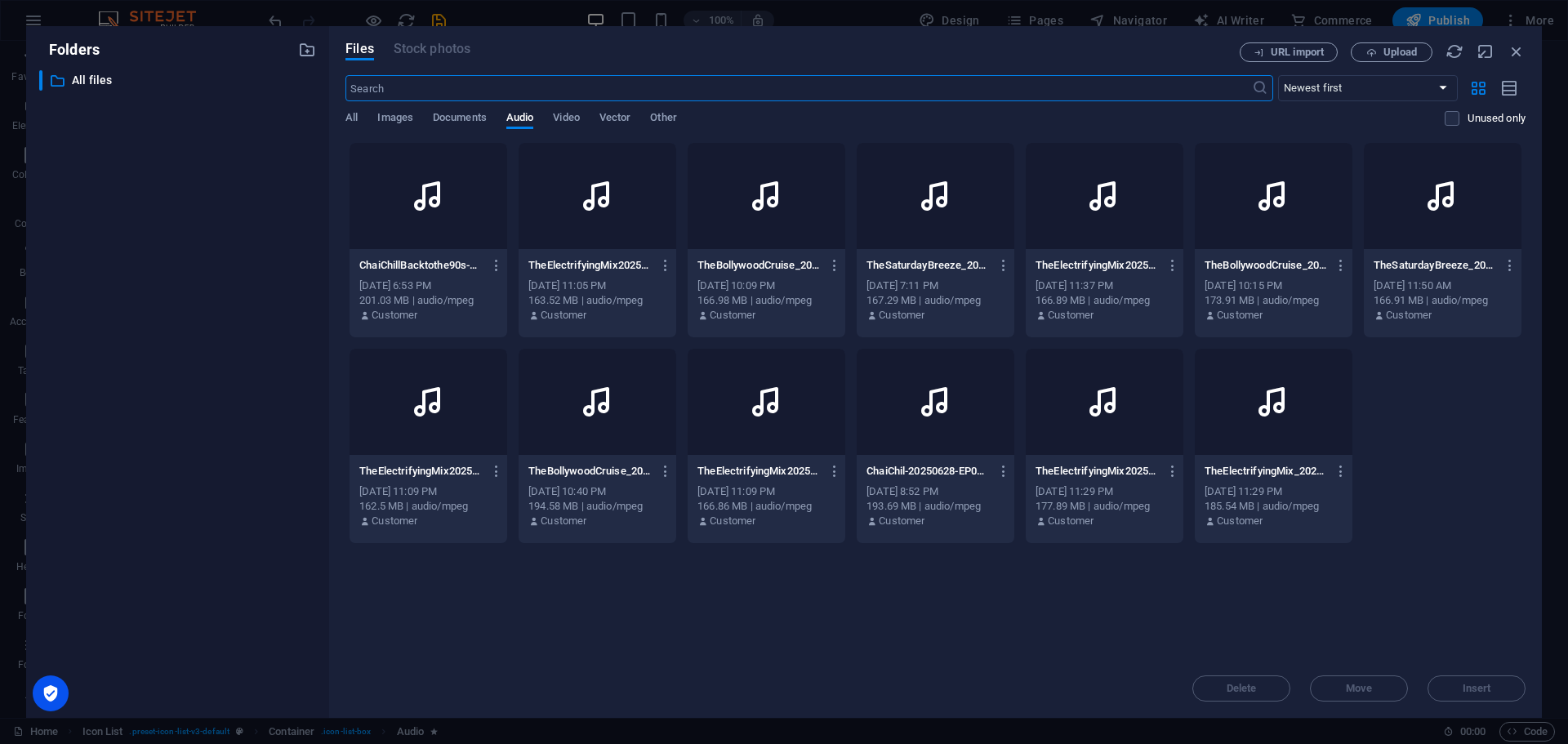 scroll, scrollTop: 853, scrollLeft: 0, axis: vertical 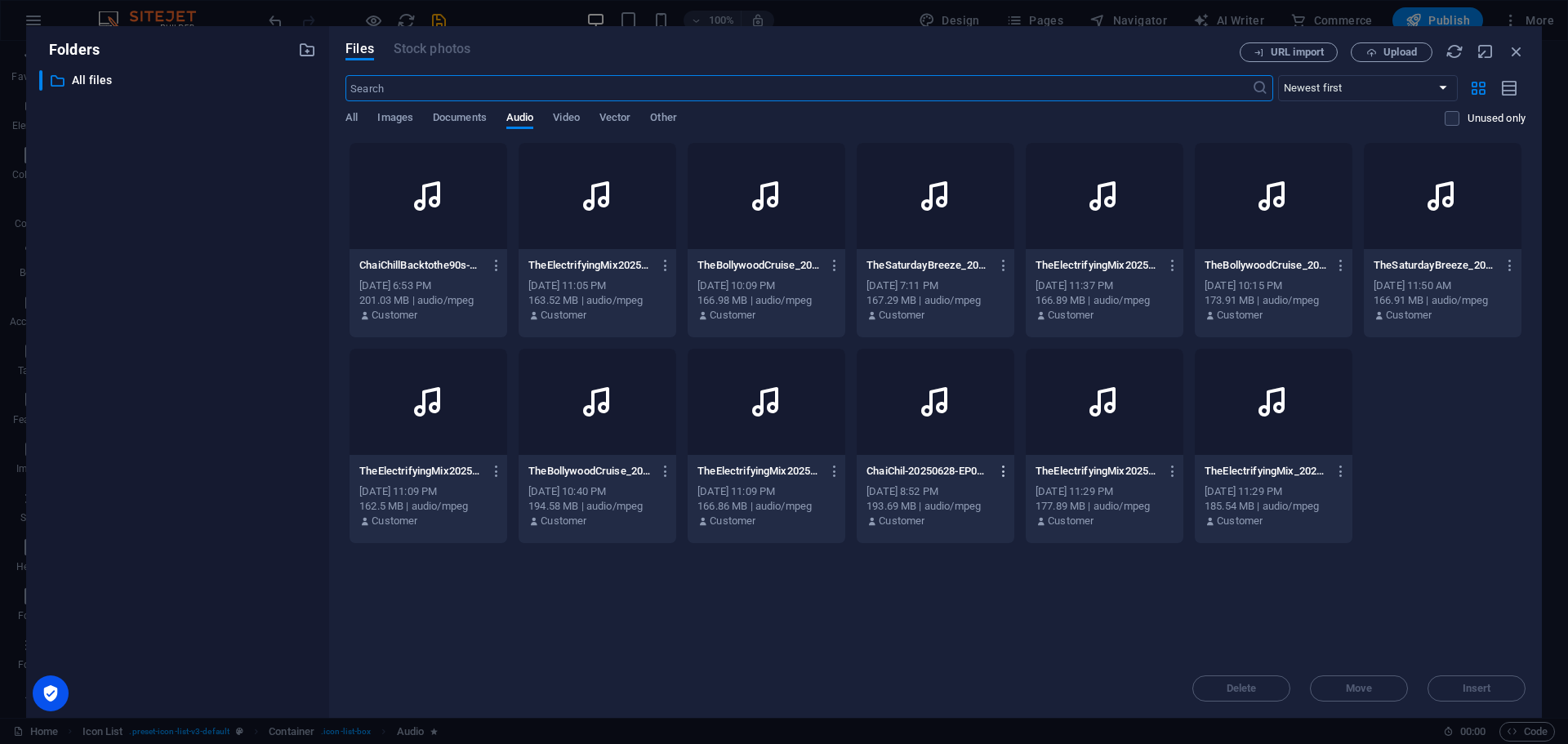 click at bounding box center [1004, 471] 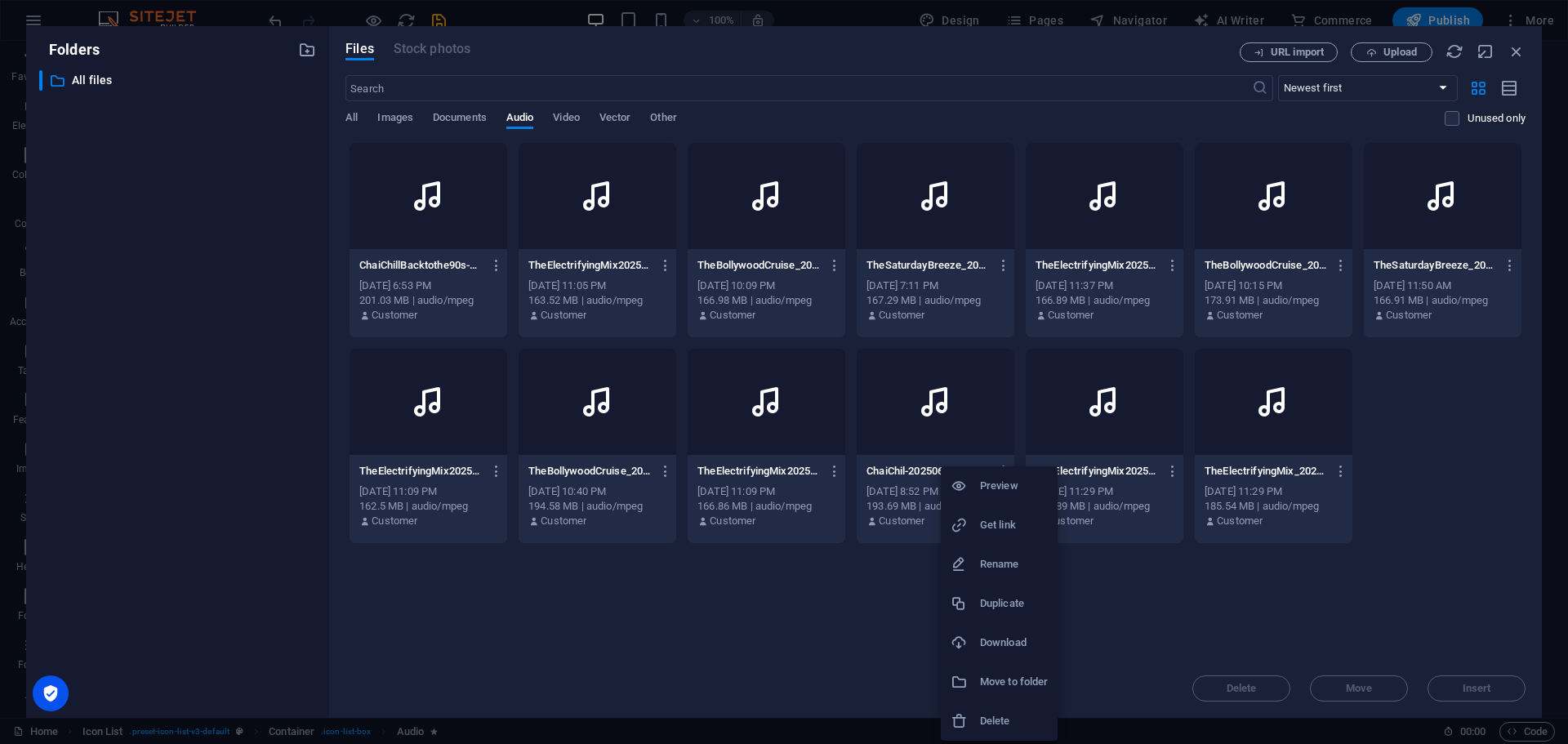 click on "Delete" at bounding box center [1013, 721] 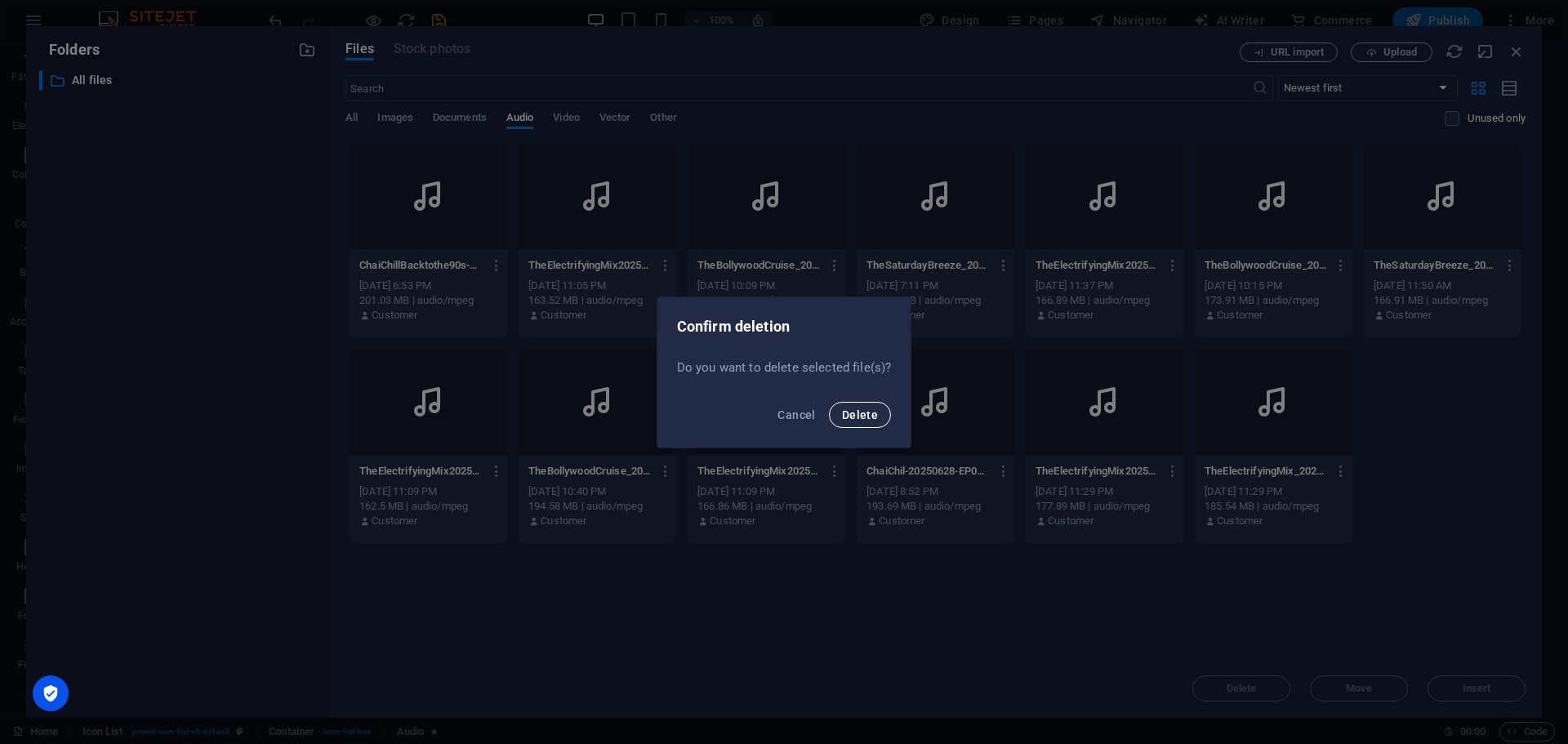 click on "Delete" at bounding box center [860, 415] 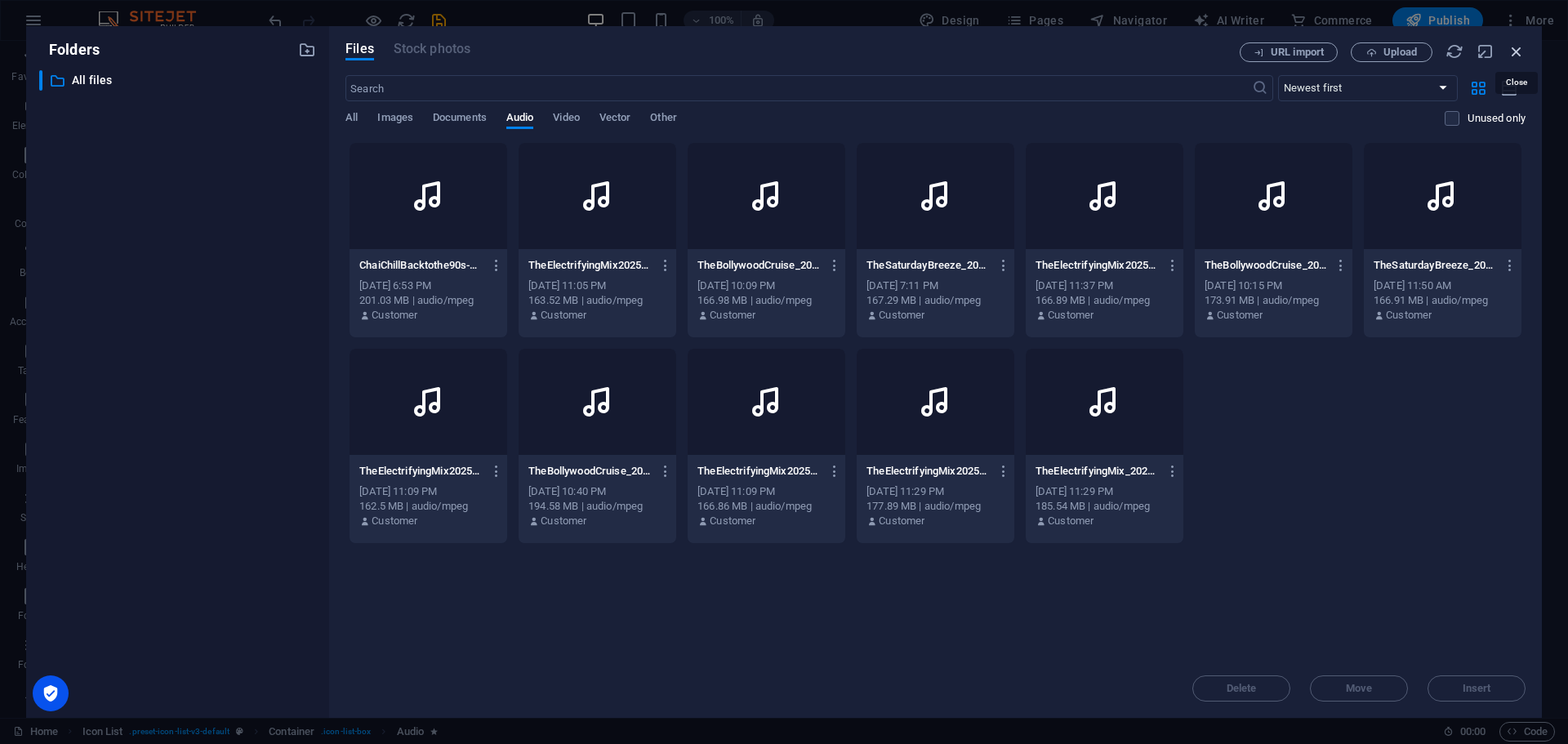 drag, startPoint x: 1516, startPoint y: 52, endPoint x: 1160, endPoint y: 11, distance: 358.35318 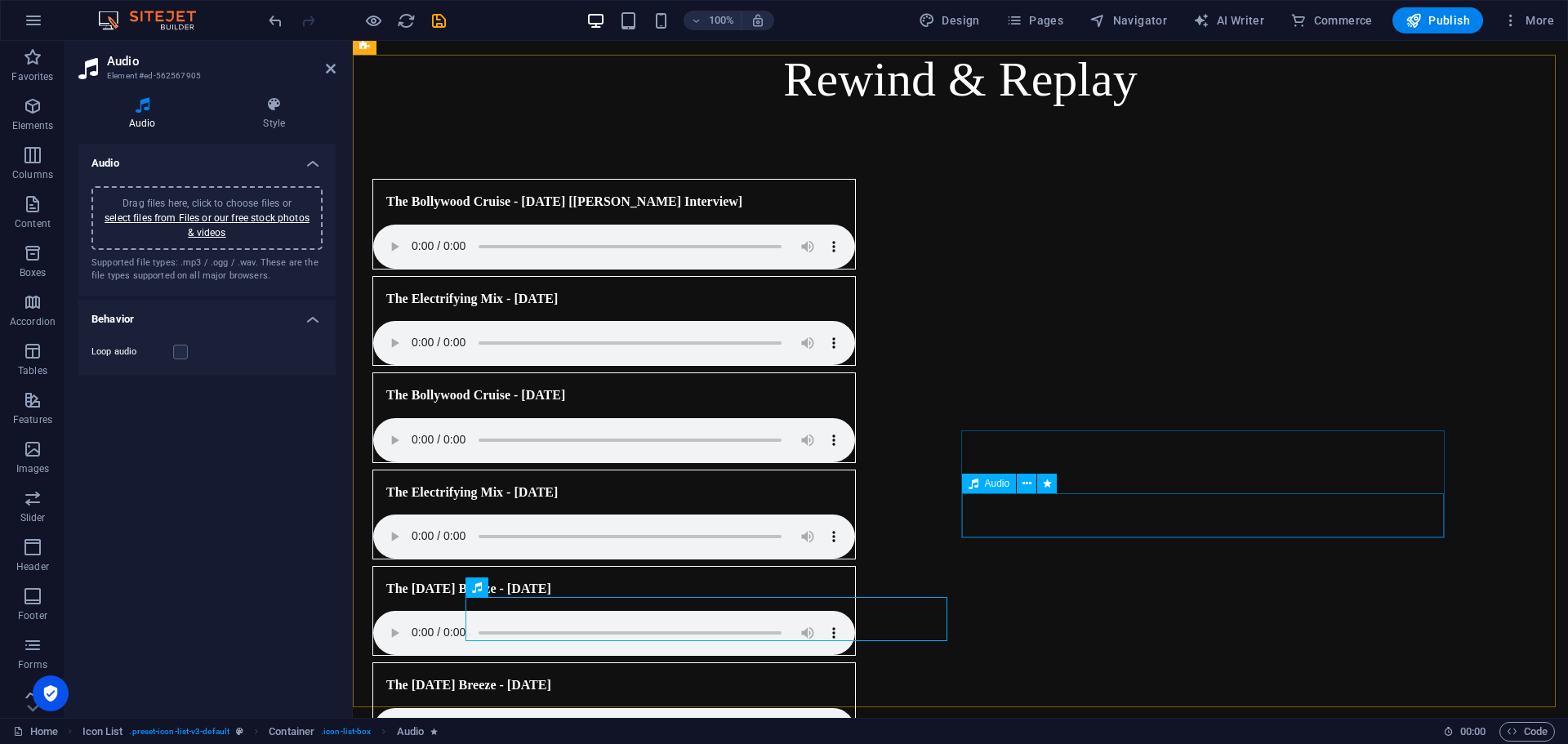 scroll, scrollTop: 601, scrollLeft: 0, axis: vertical 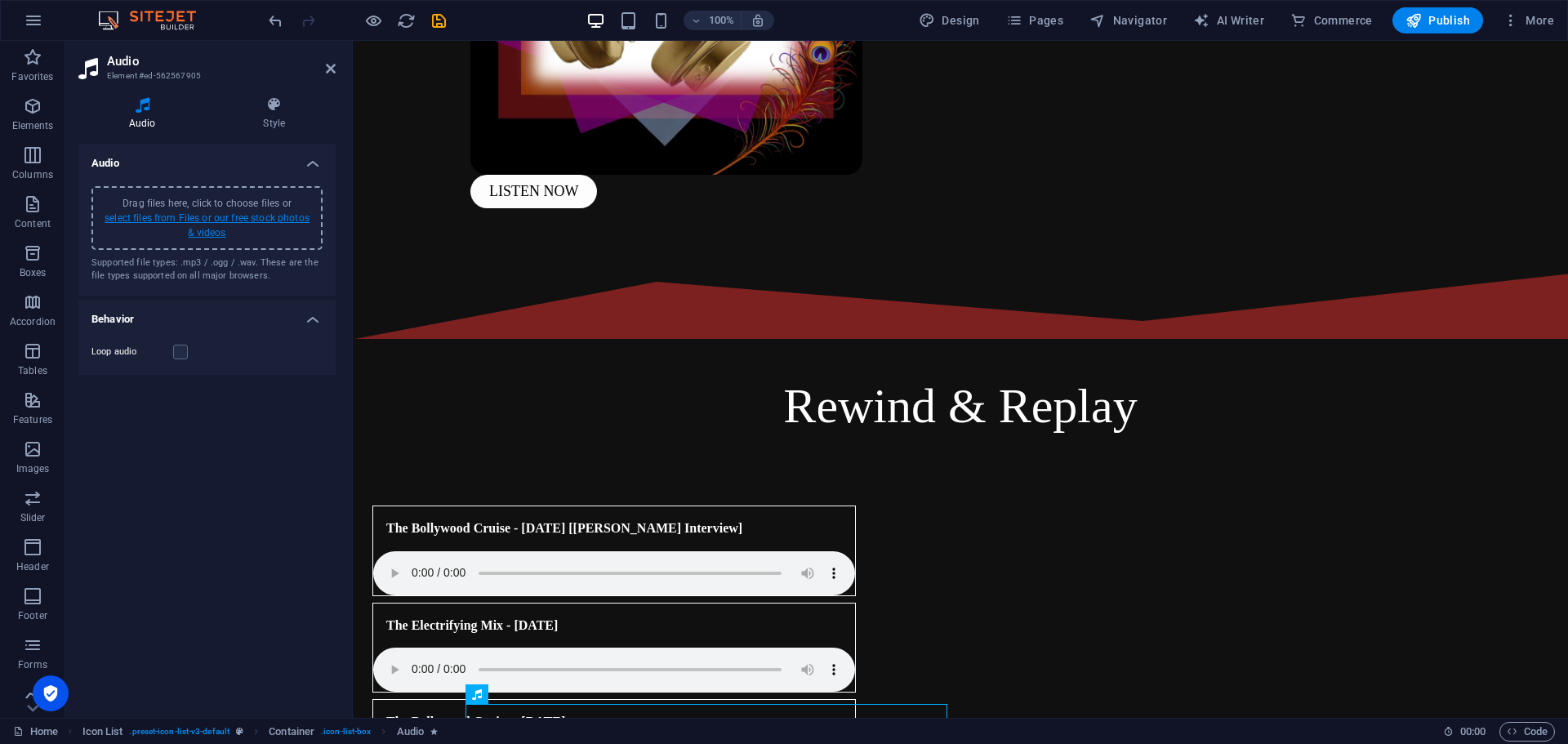 click on "select files from Files or our free stock photos & videos" at bounding box center [207, 225] 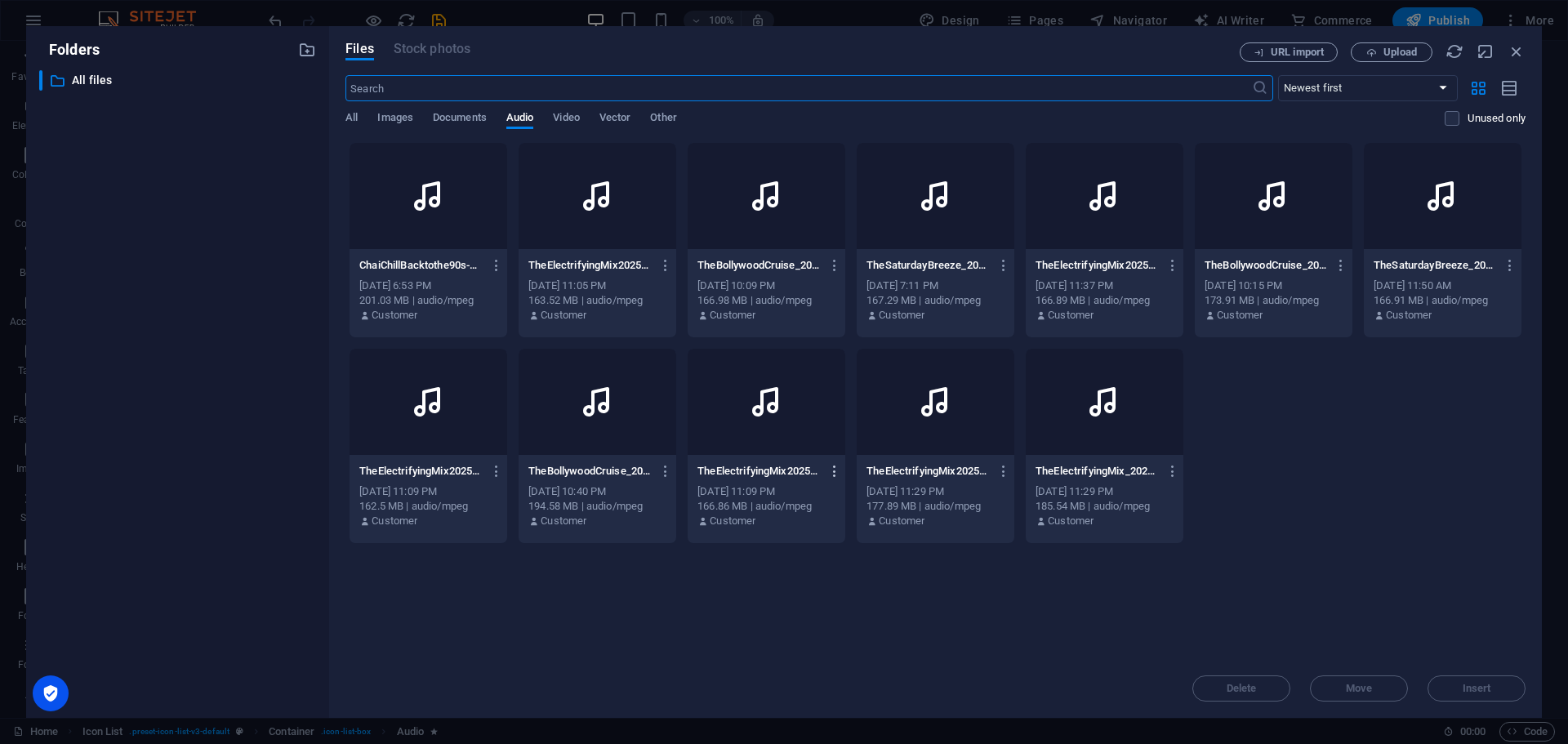 click at bounding box center [835, 471] 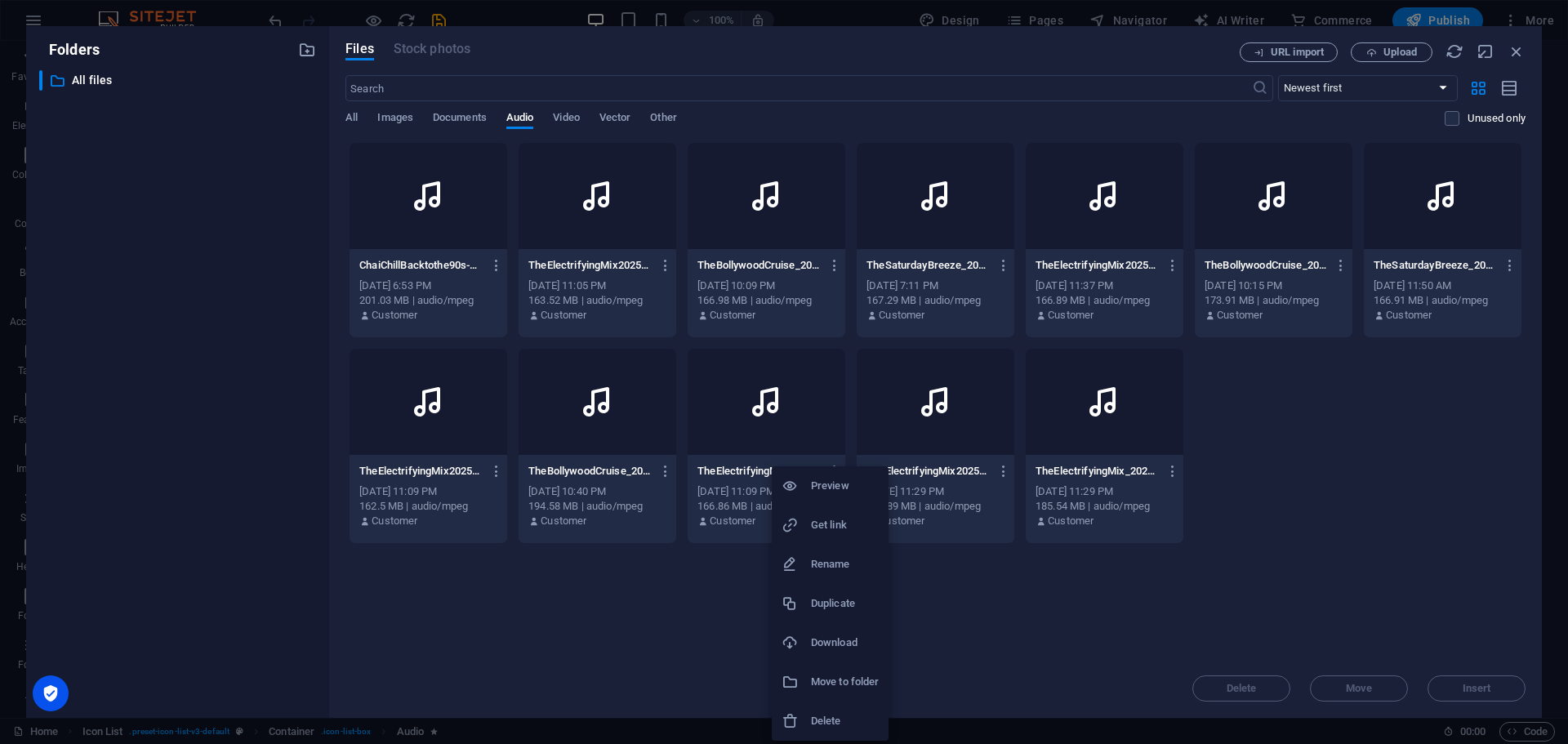 click on "Delete" at bounding box center [844, 721] 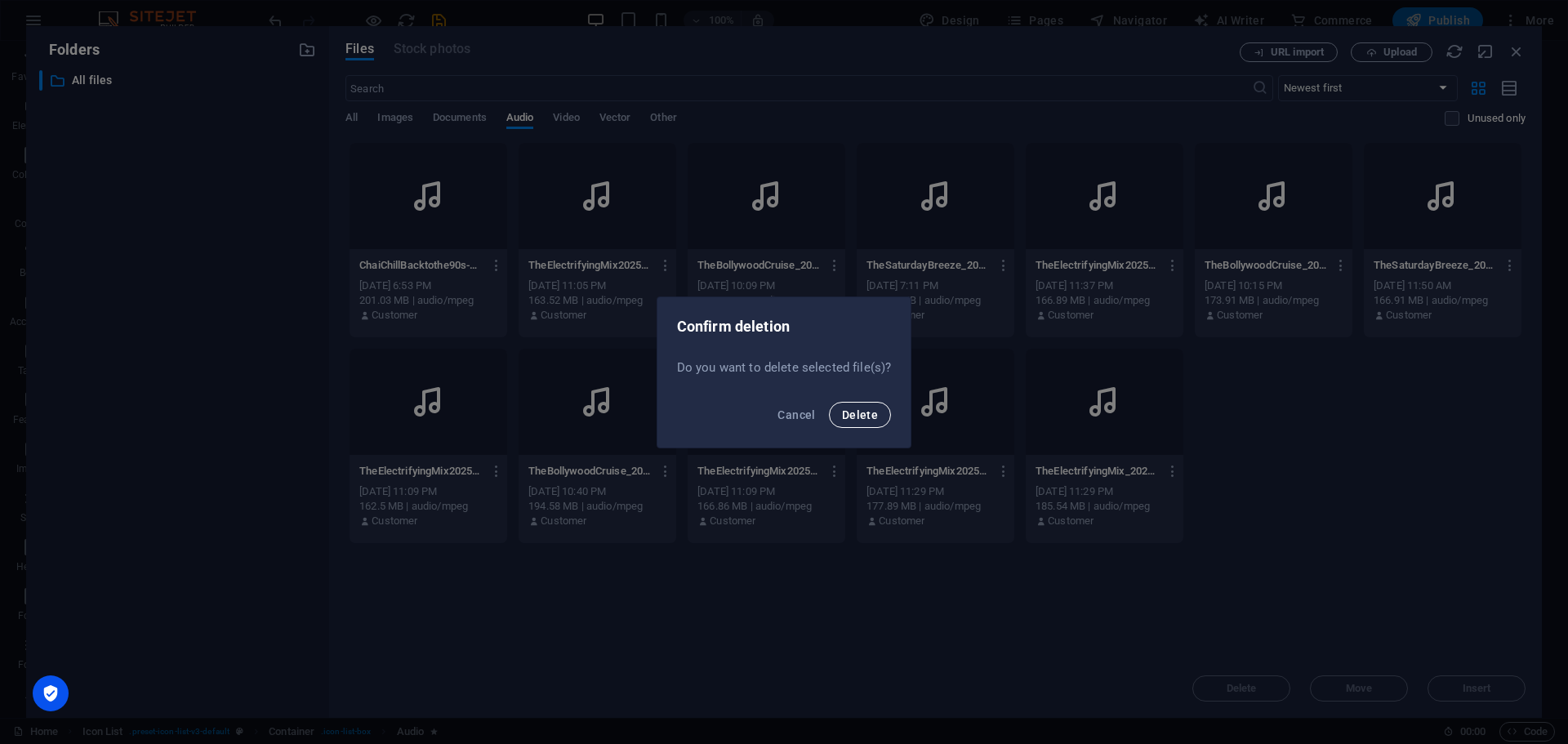 click on "Delete" at bounding box center (860, 415) 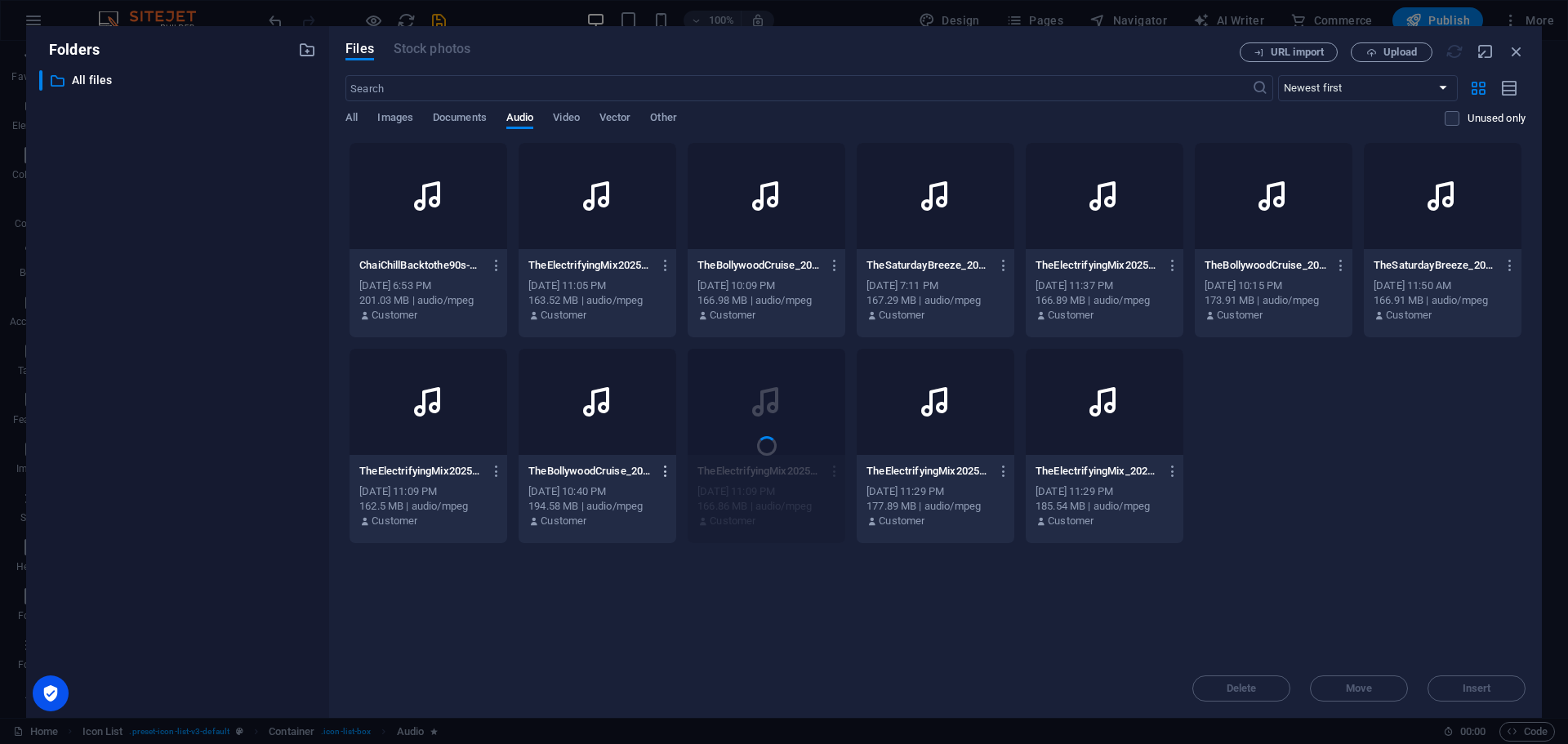 click at bounding box center (666, 471) 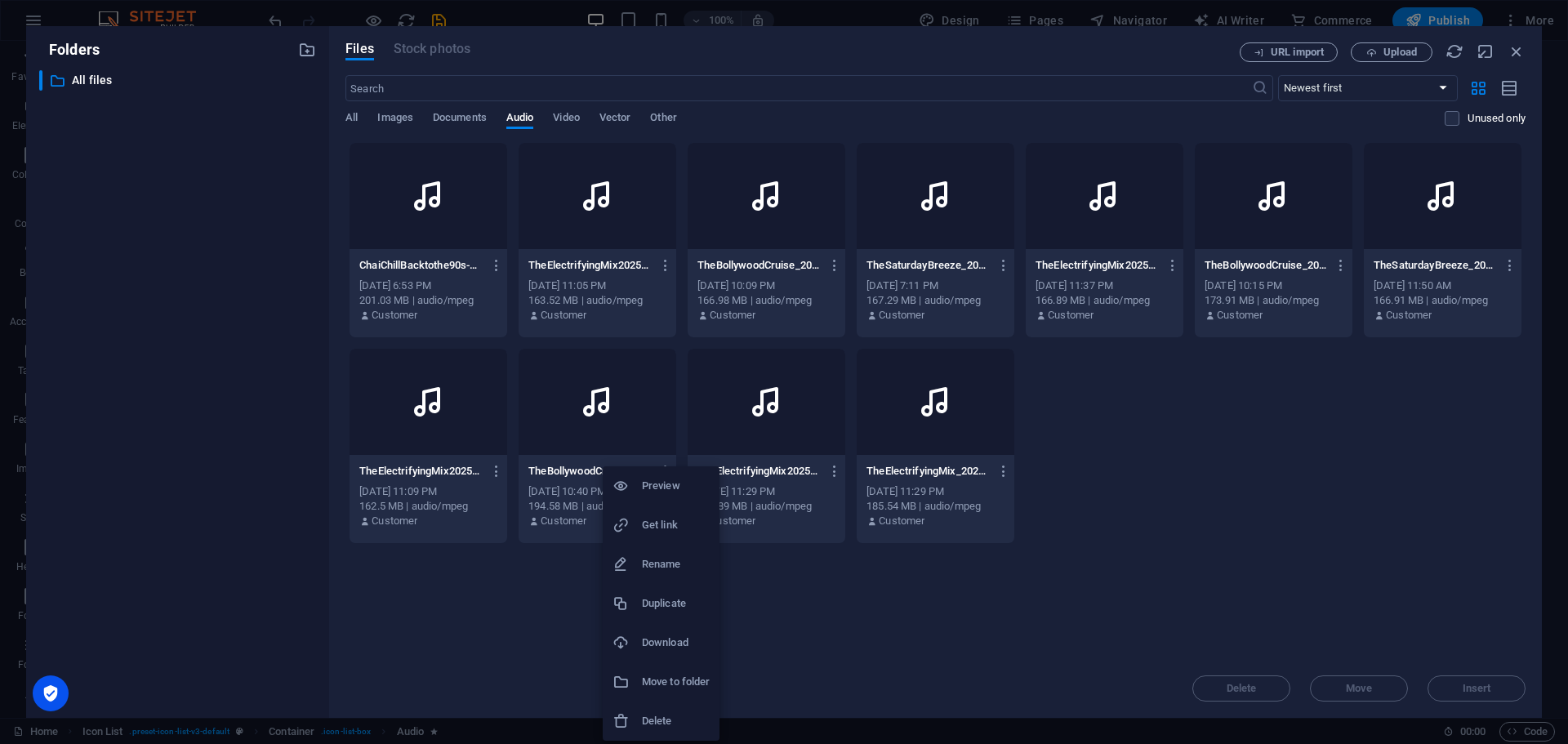 click on "Delete" at bounding box center [661, 721] 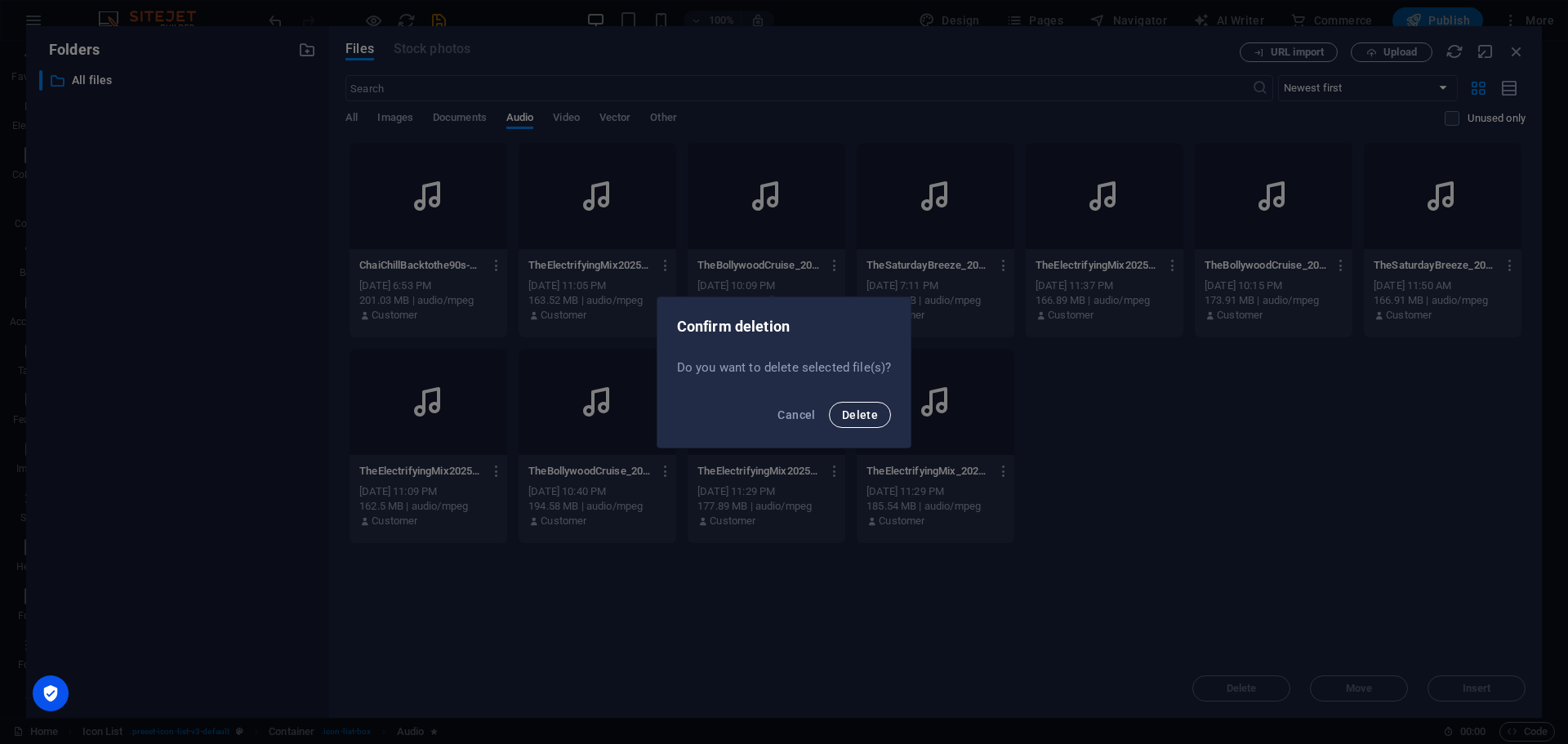 click on "Delete" at bounding box center (860, 415) 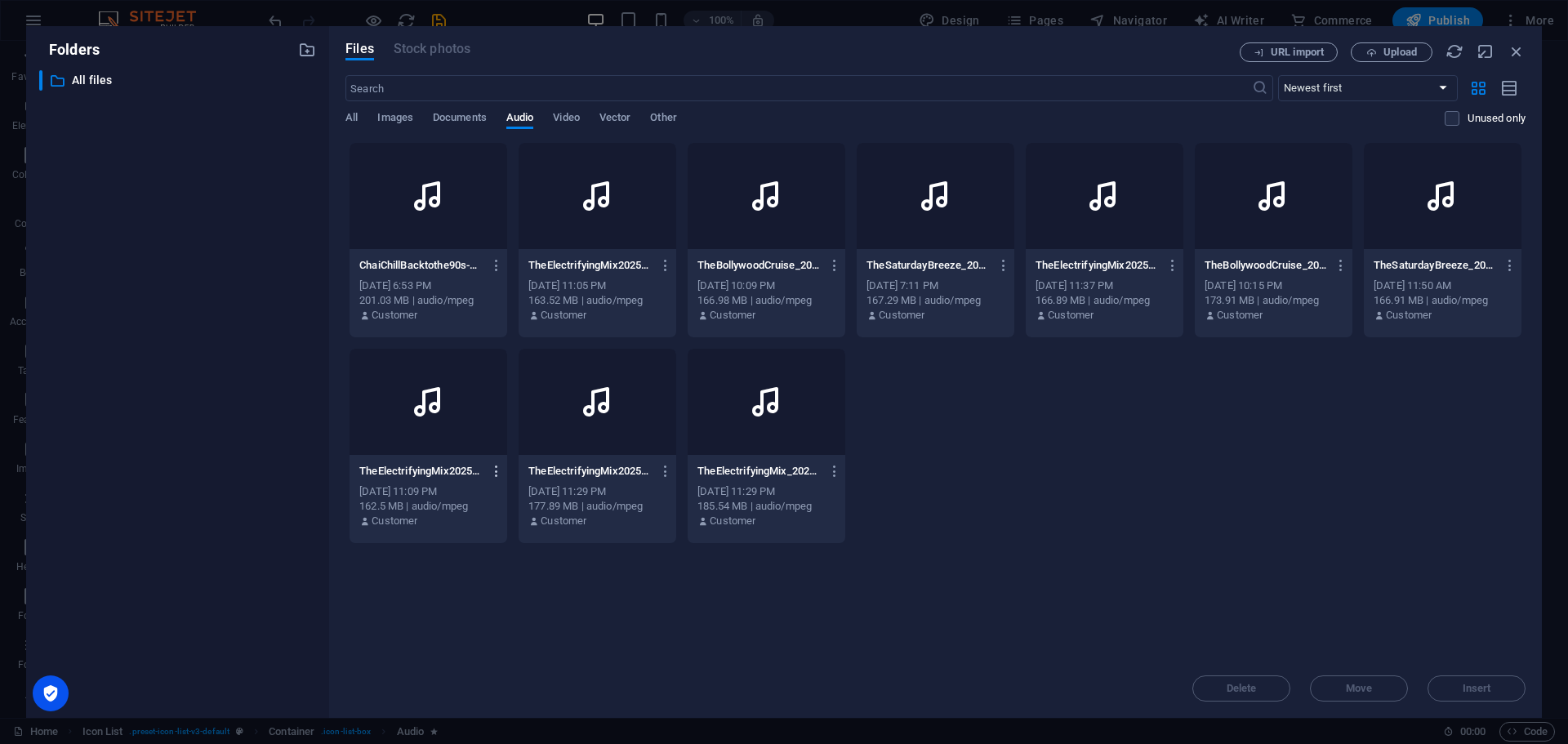 click at bounding box center (497, 471) 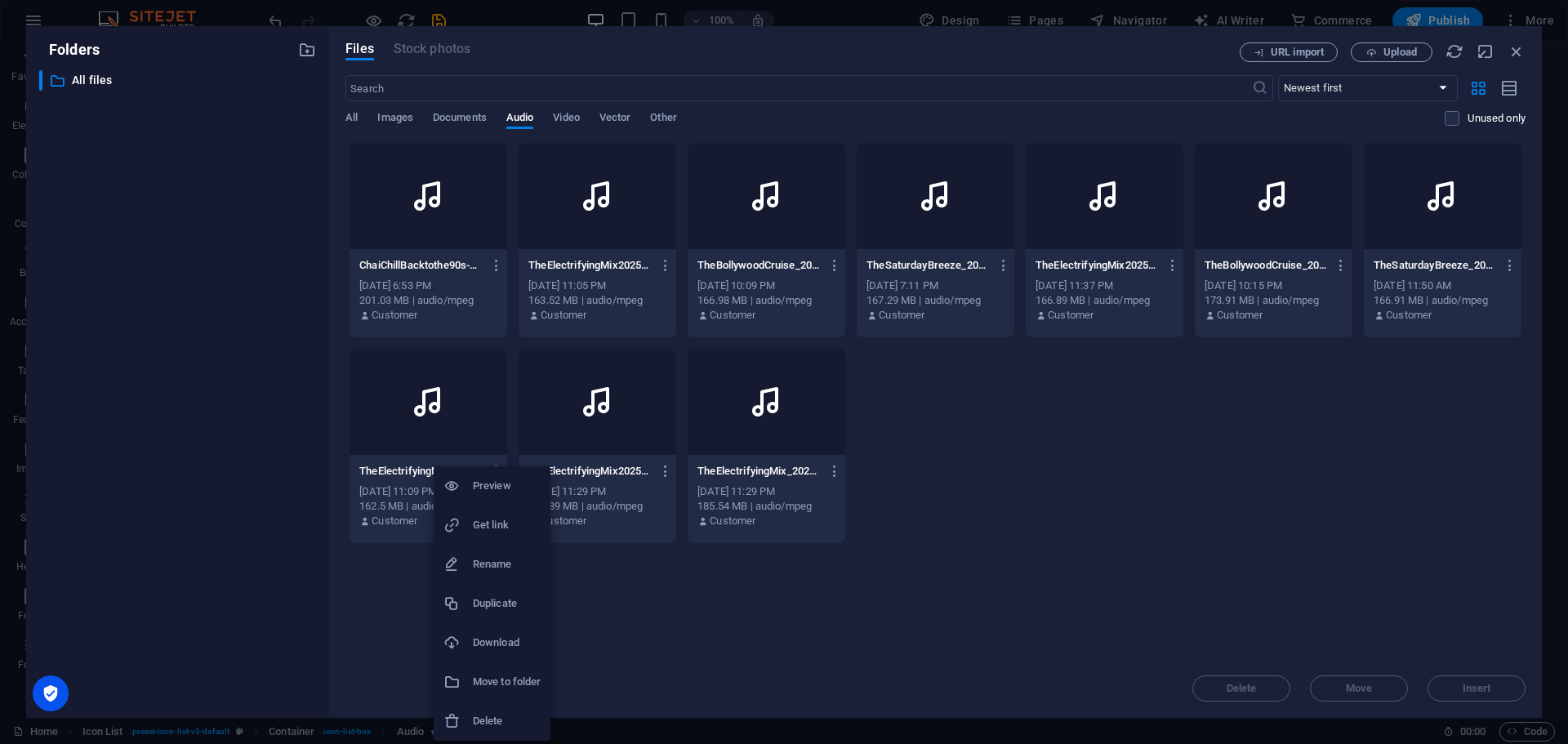 click on "Delete" at bounding box center (506, 721) 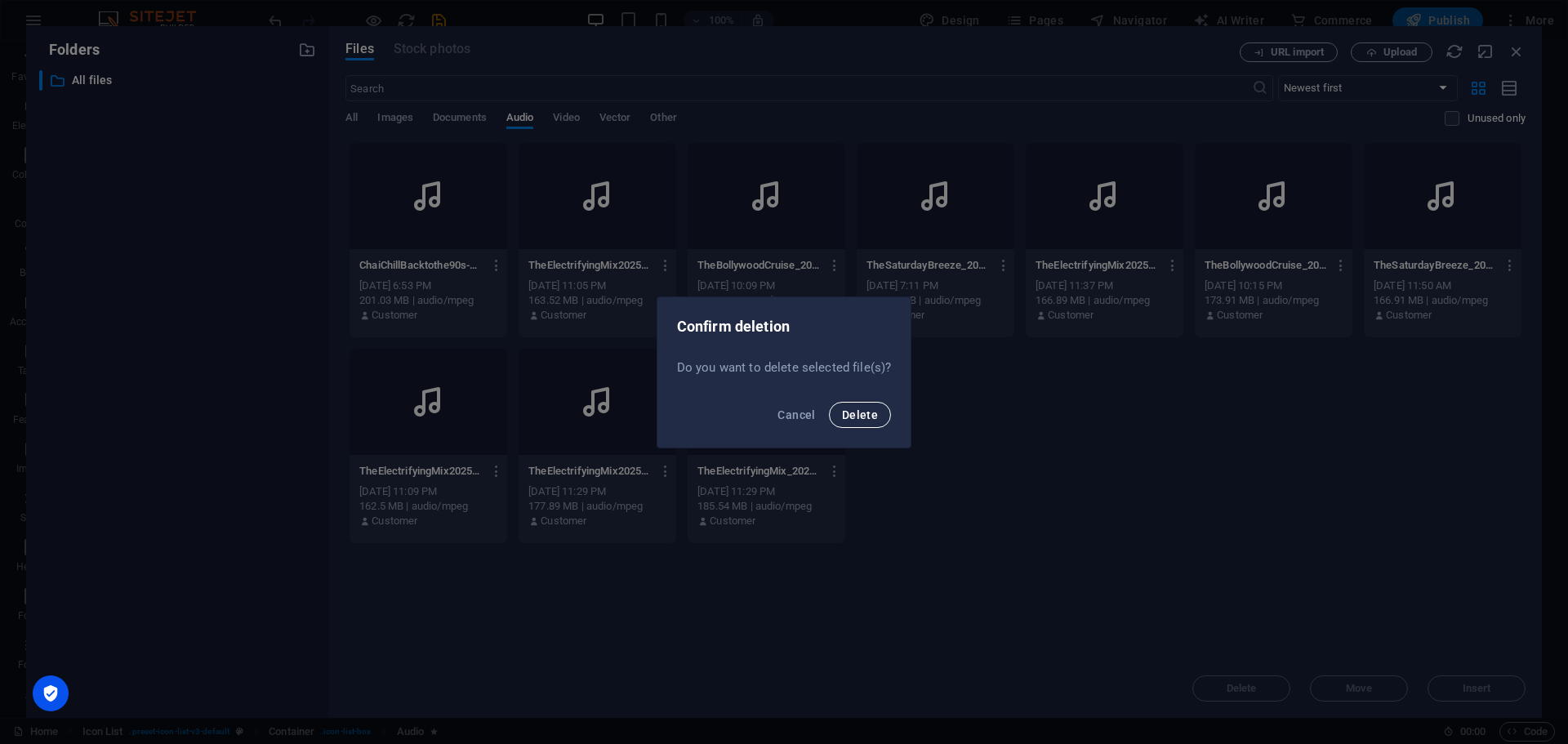 click on "Delete" at bounding box center [860, 415] 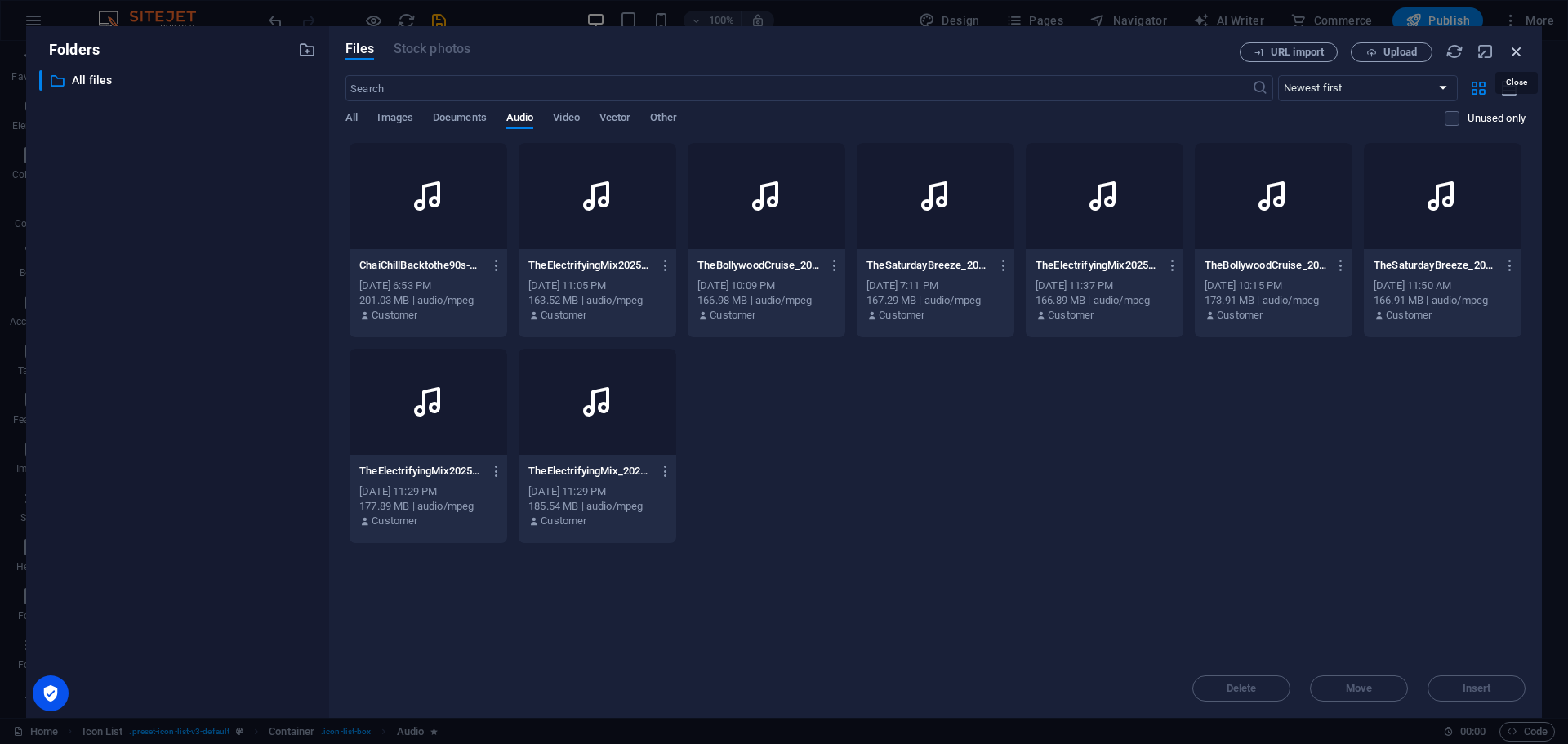 click at bounding box center [1517, 51] 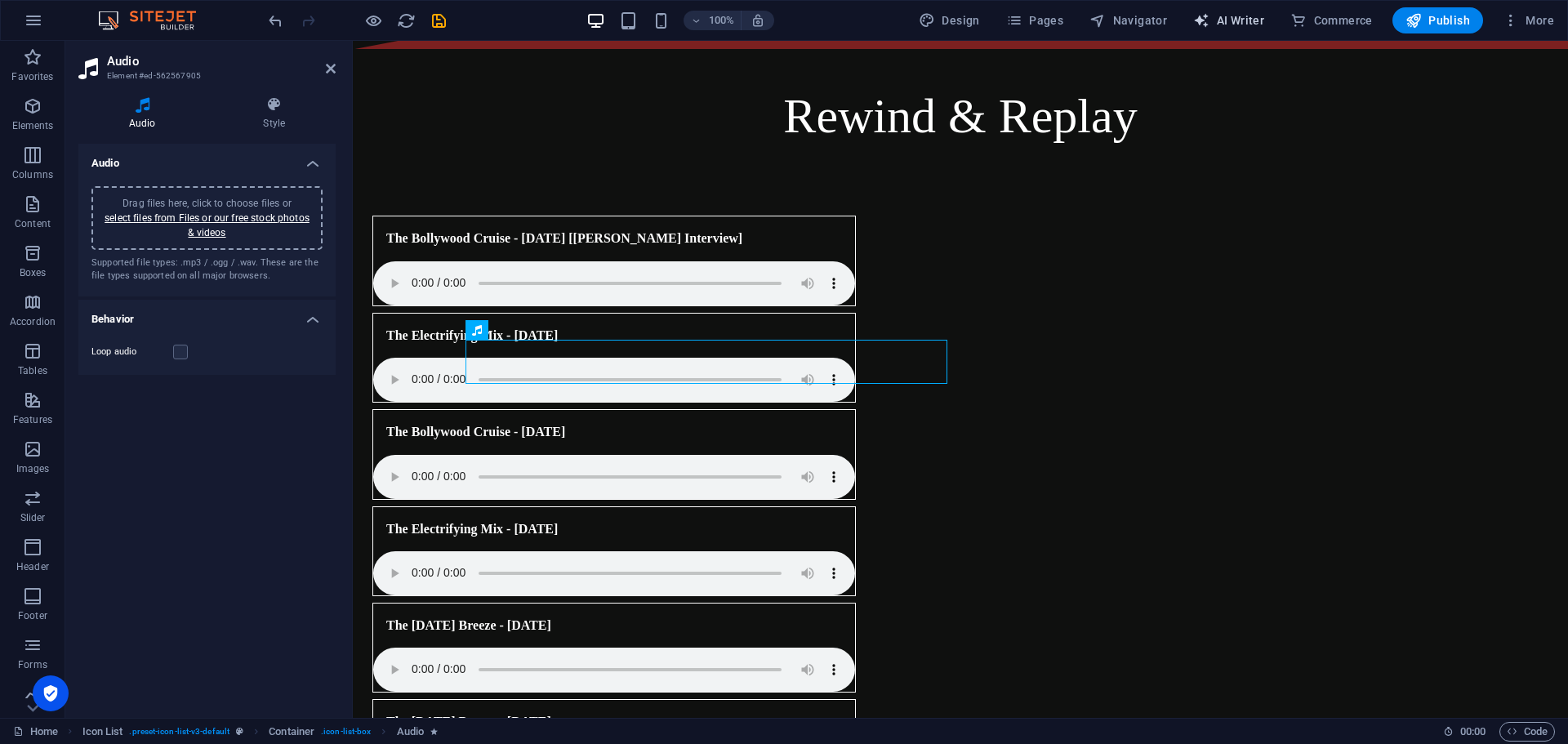 scroll, scrollTop: 965, scrollLeft: 0, axis: vertical 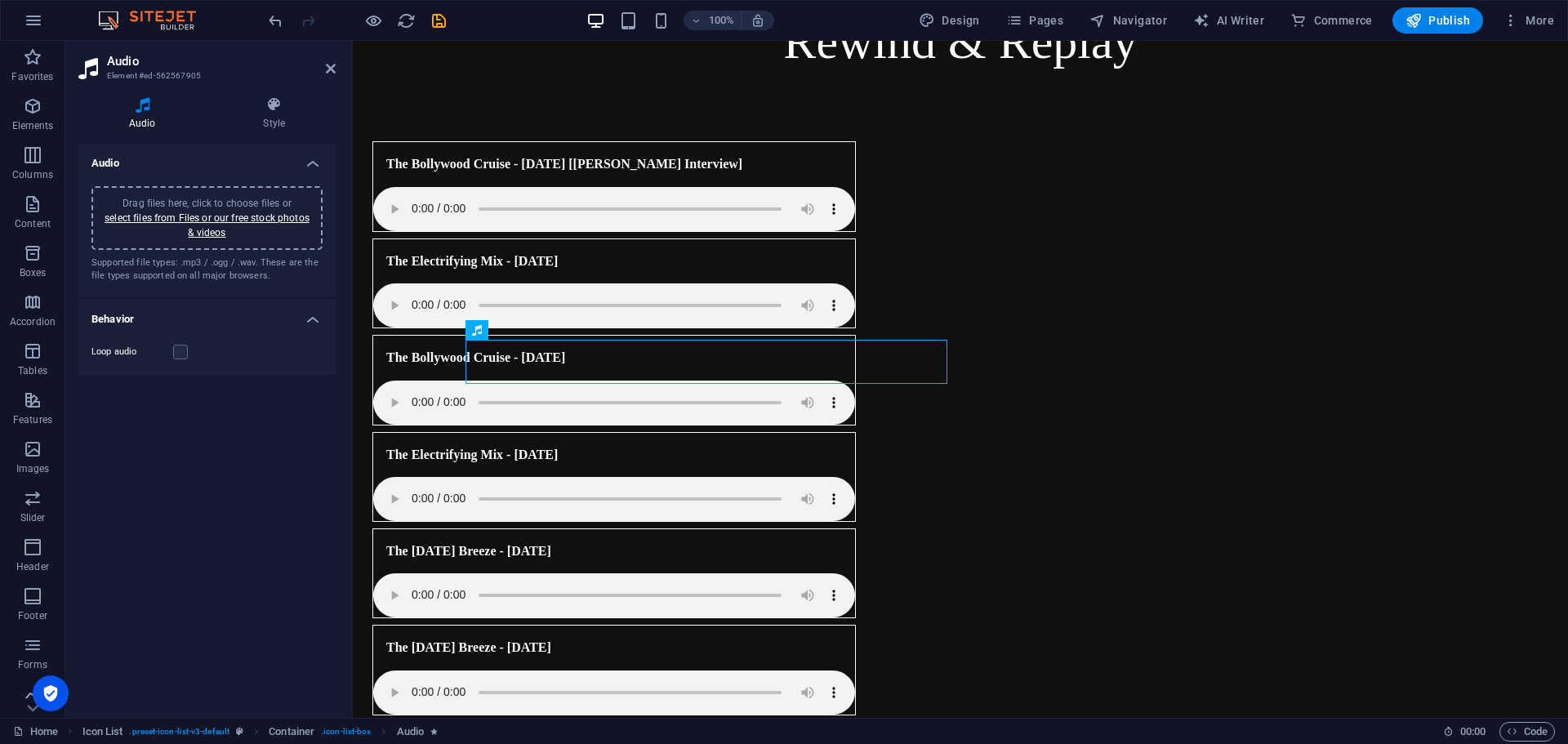 click at bounding box center (439, 20) 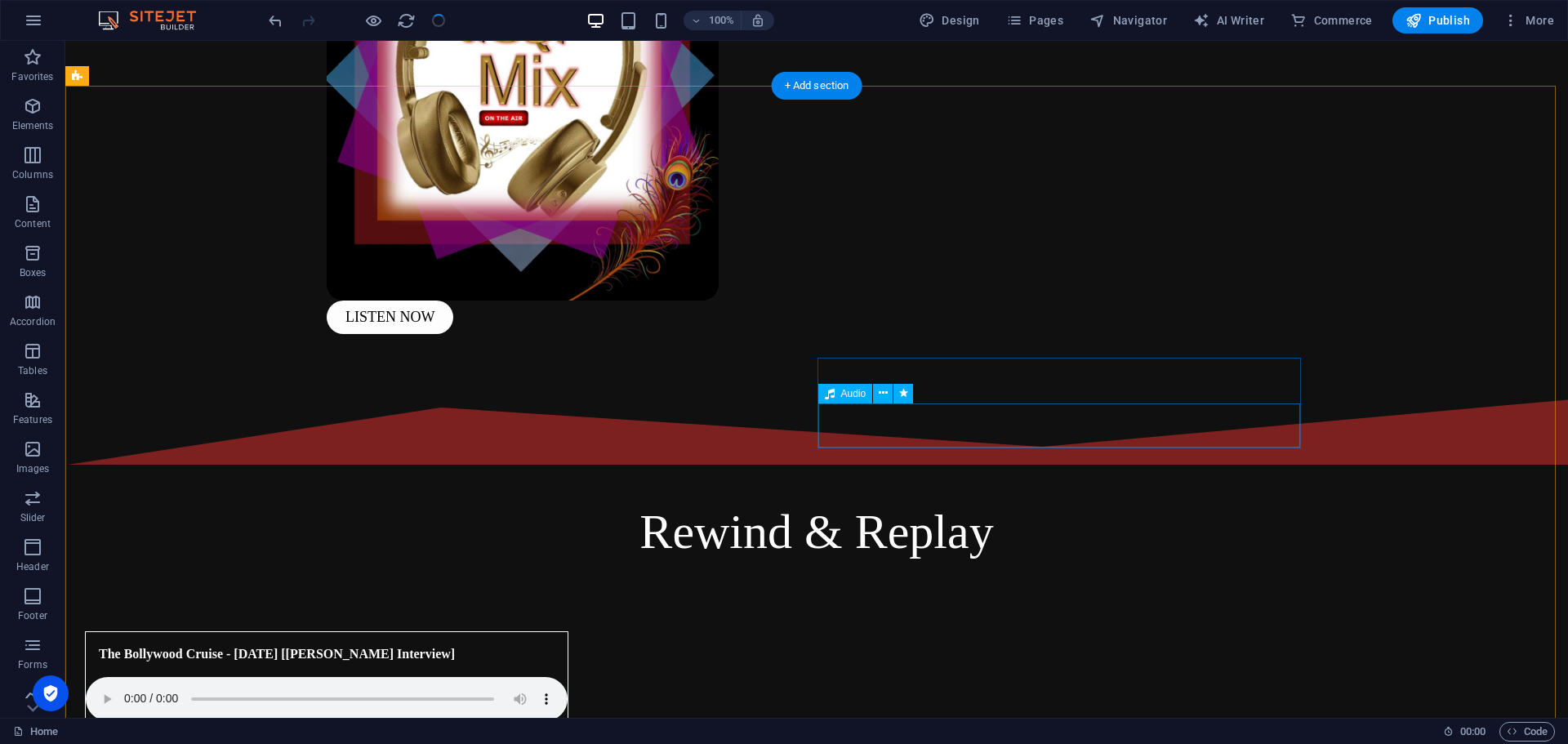 scroll, scrollTop: 965, scrollLeft: 0, axis: vertical 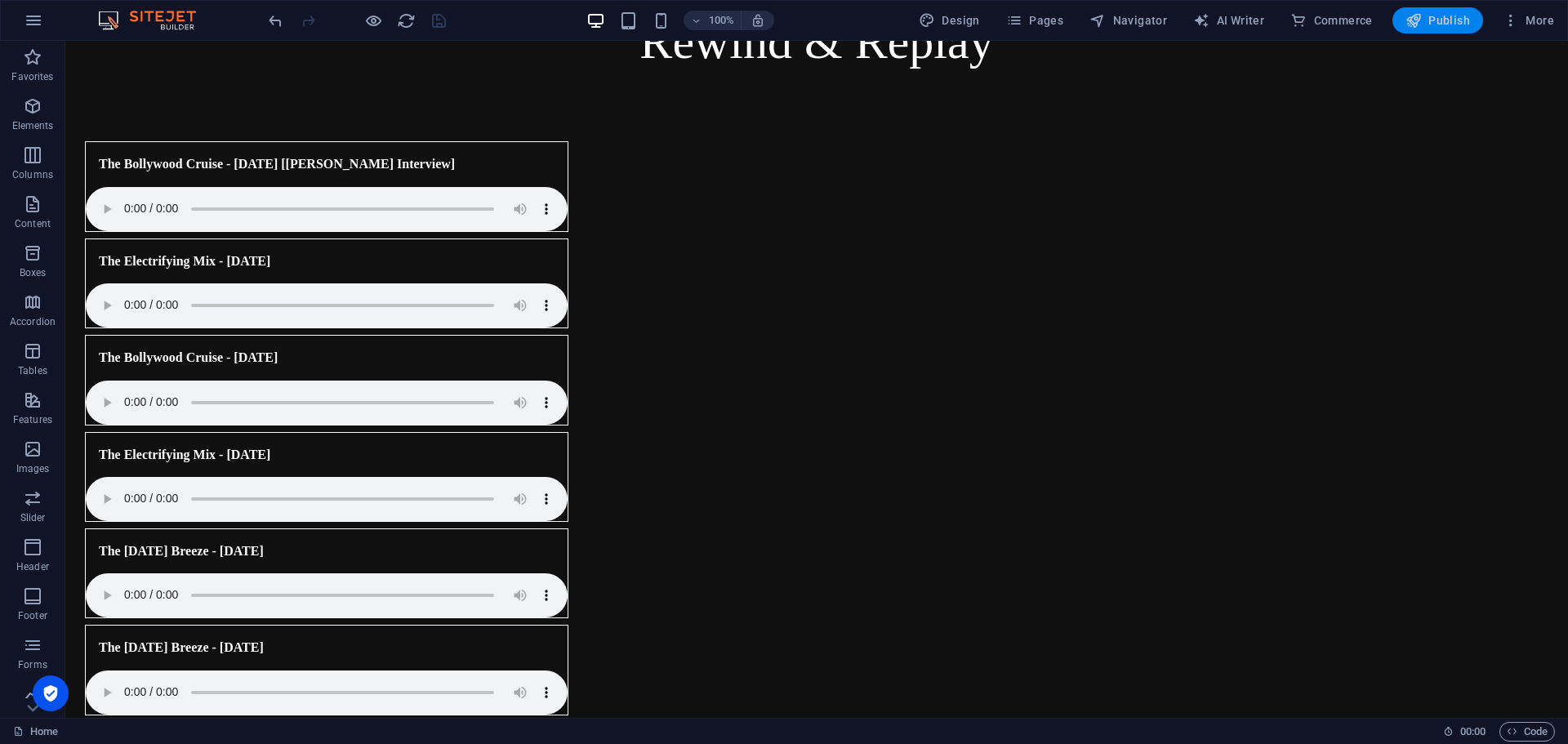 click on "Publish" at bounding box center [1437, 20] 